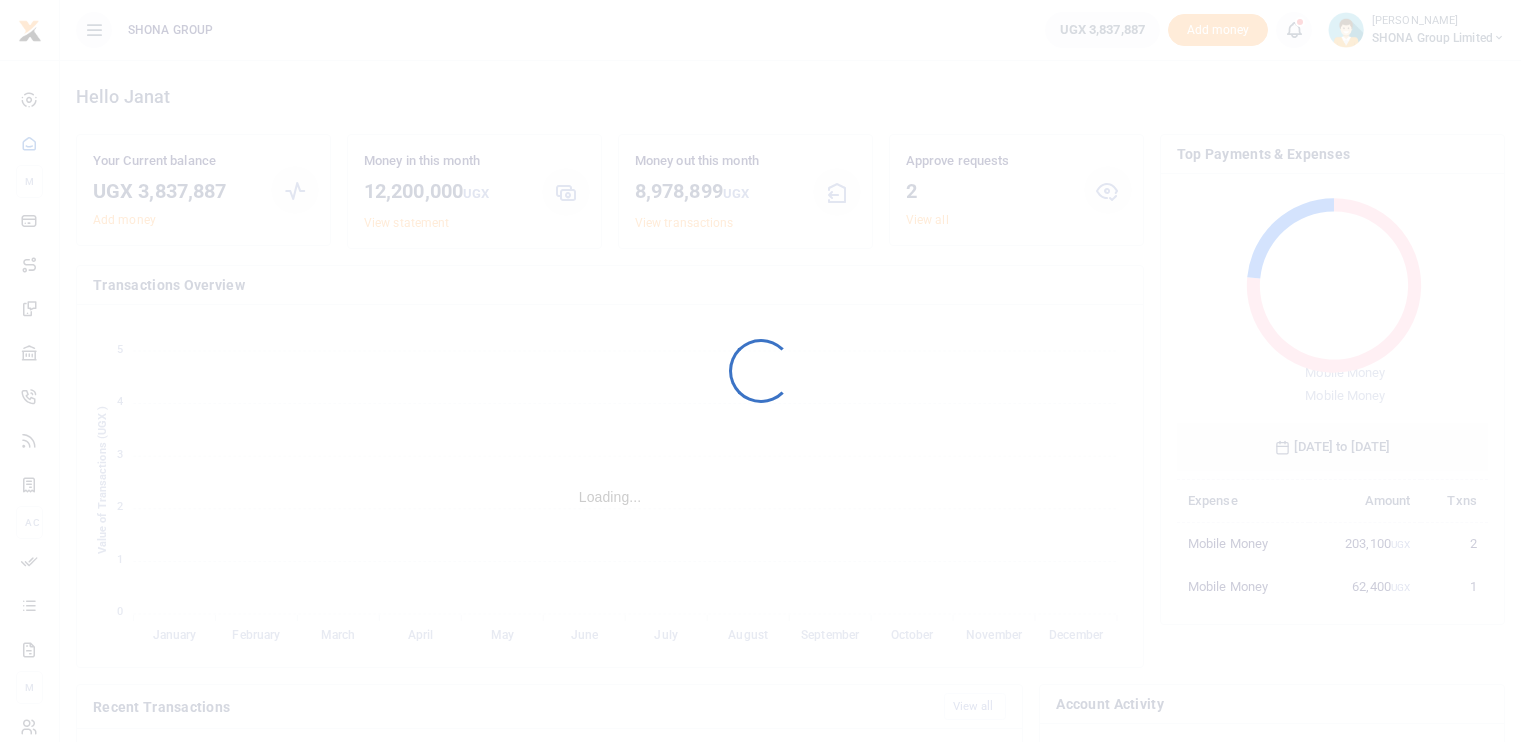 scroll, scrollTop: 0, scrollLeft: 0, axis: both 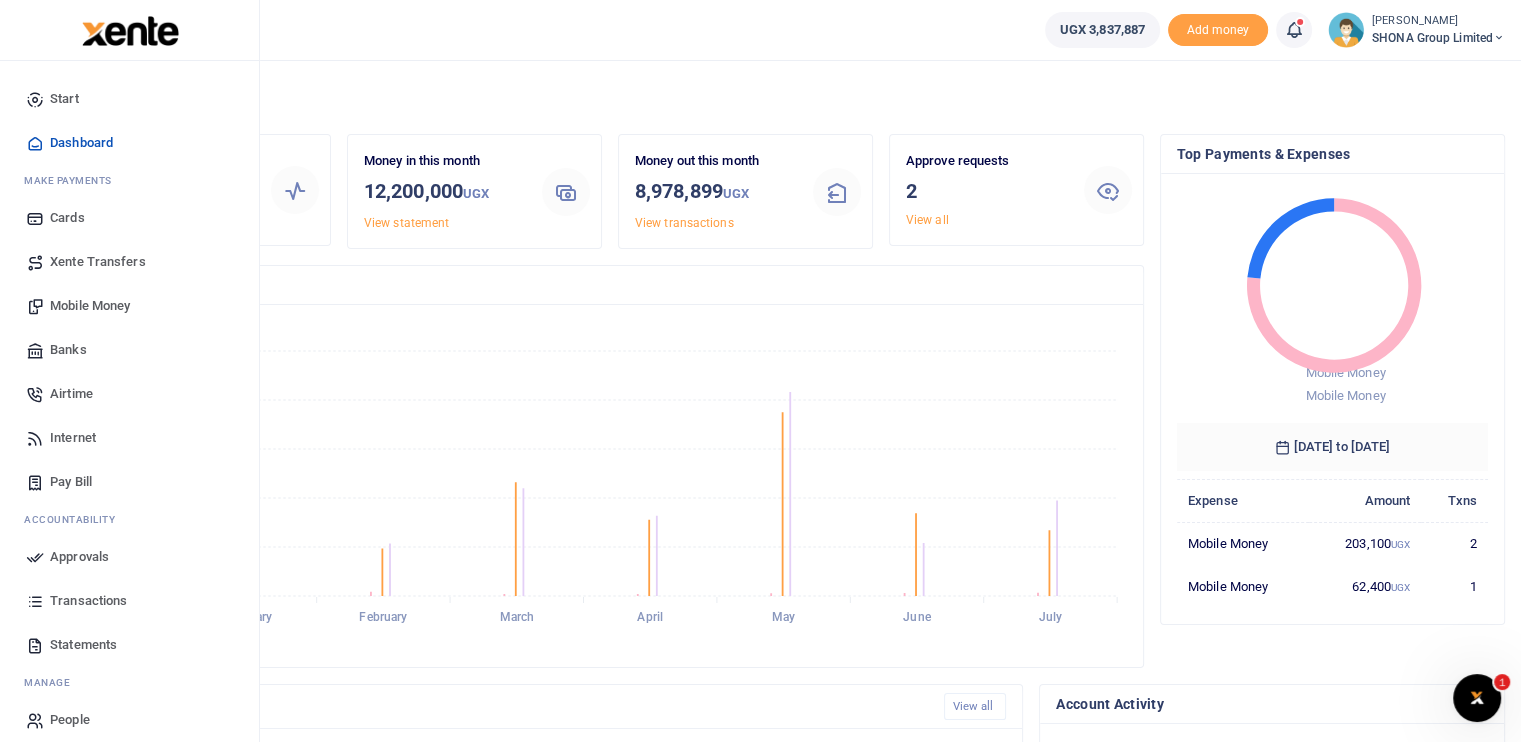 click on "Mobile Money" at bounding box center [90, 306] 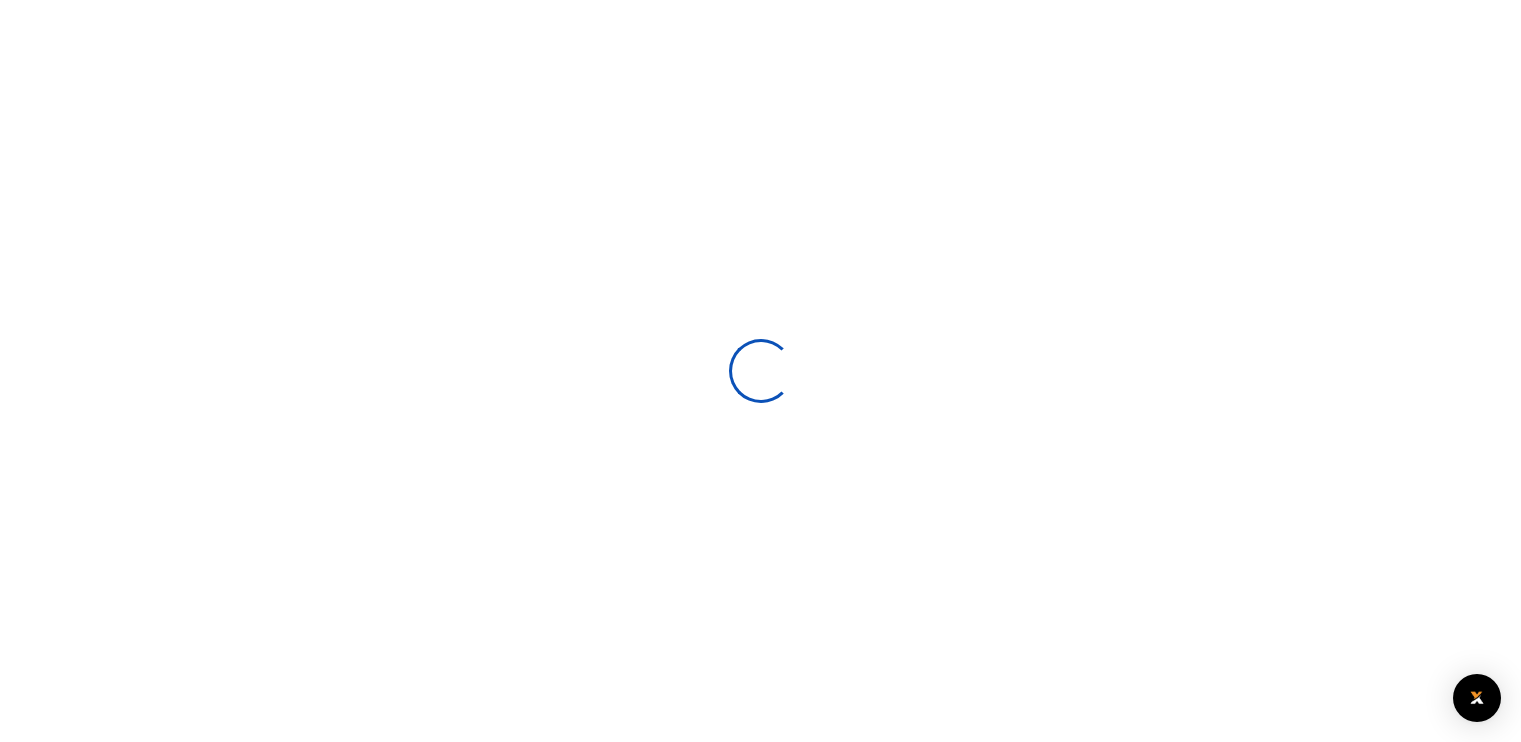 scroll, scrollTop: 0, scrollLeft: 0, axis: both 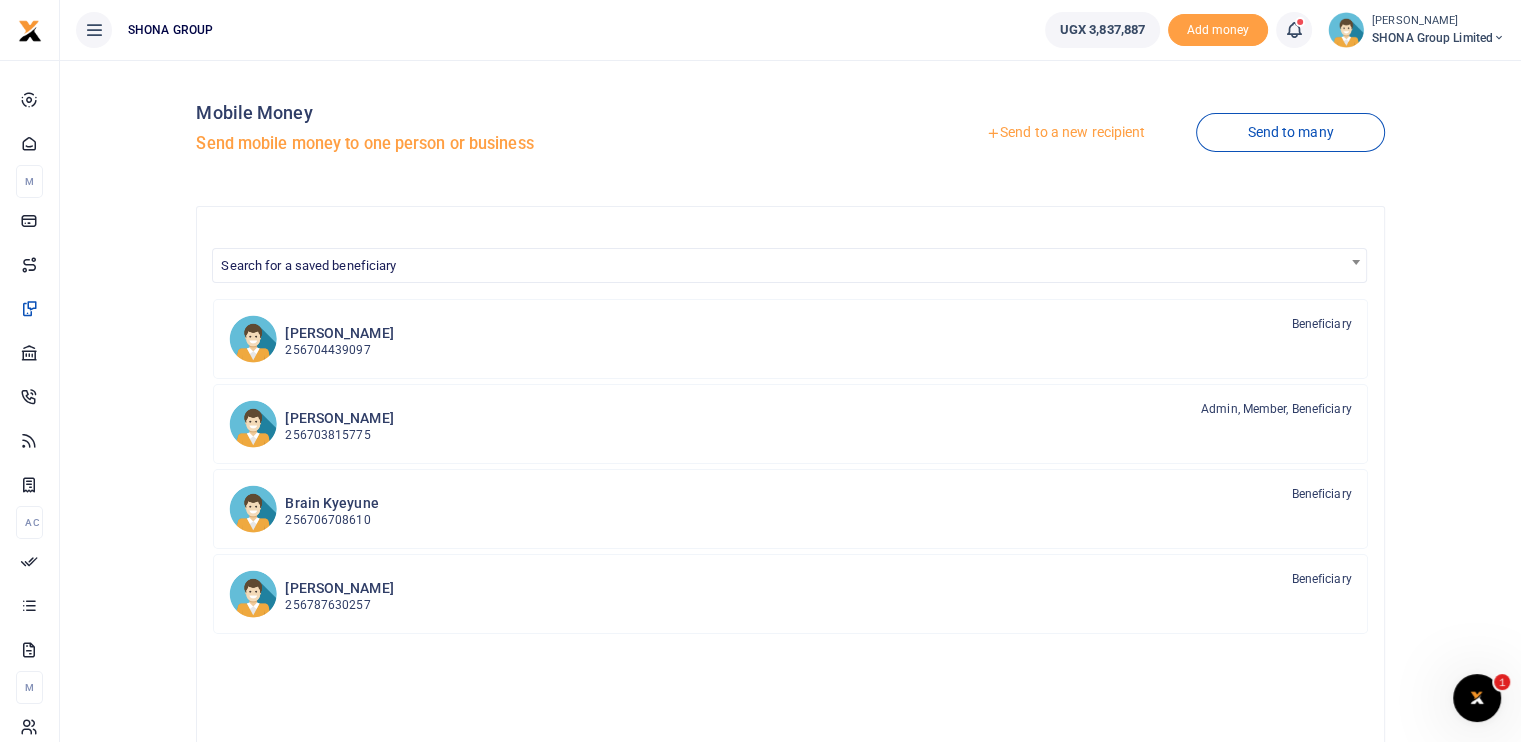 click on "Send to a new recipient" at bounding box center (1065, 133) 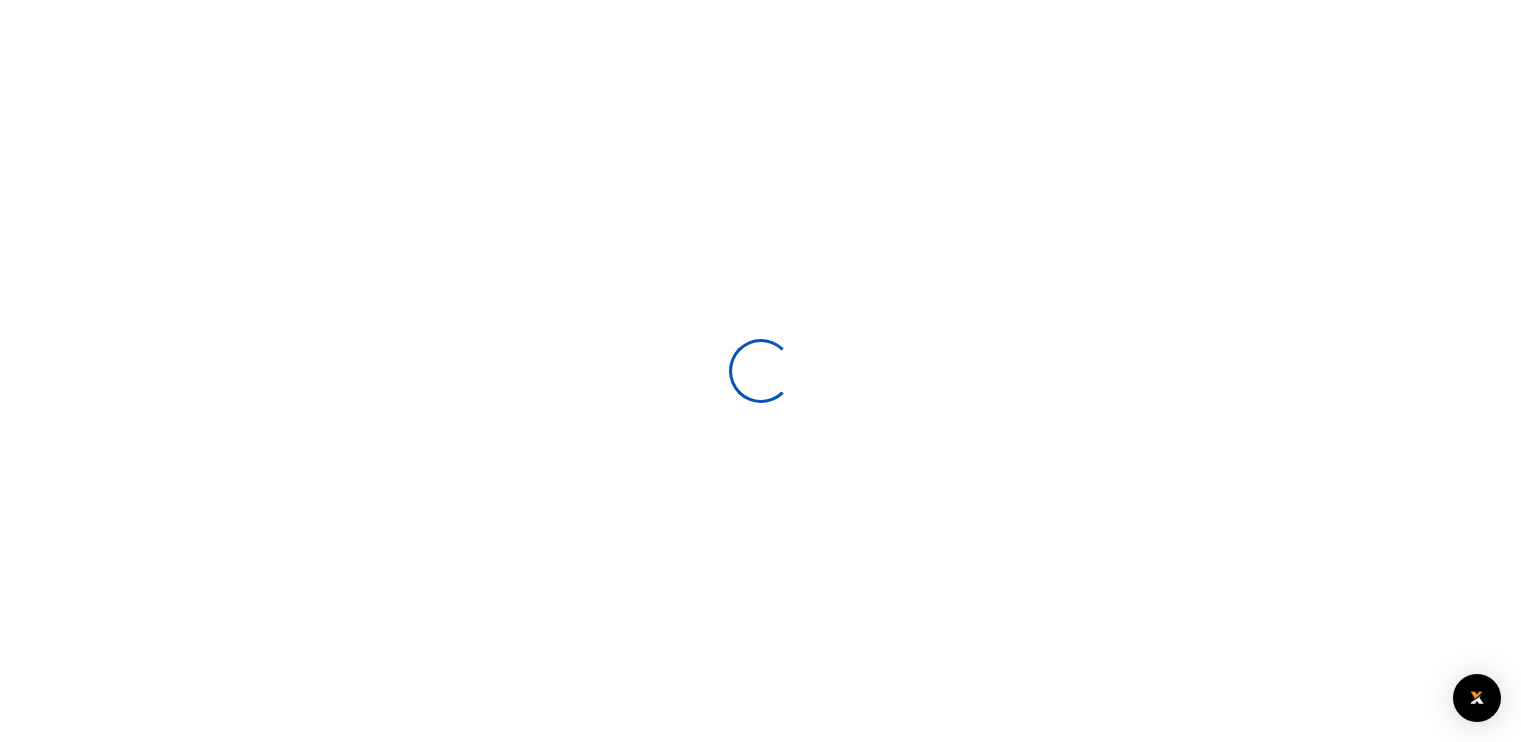 select 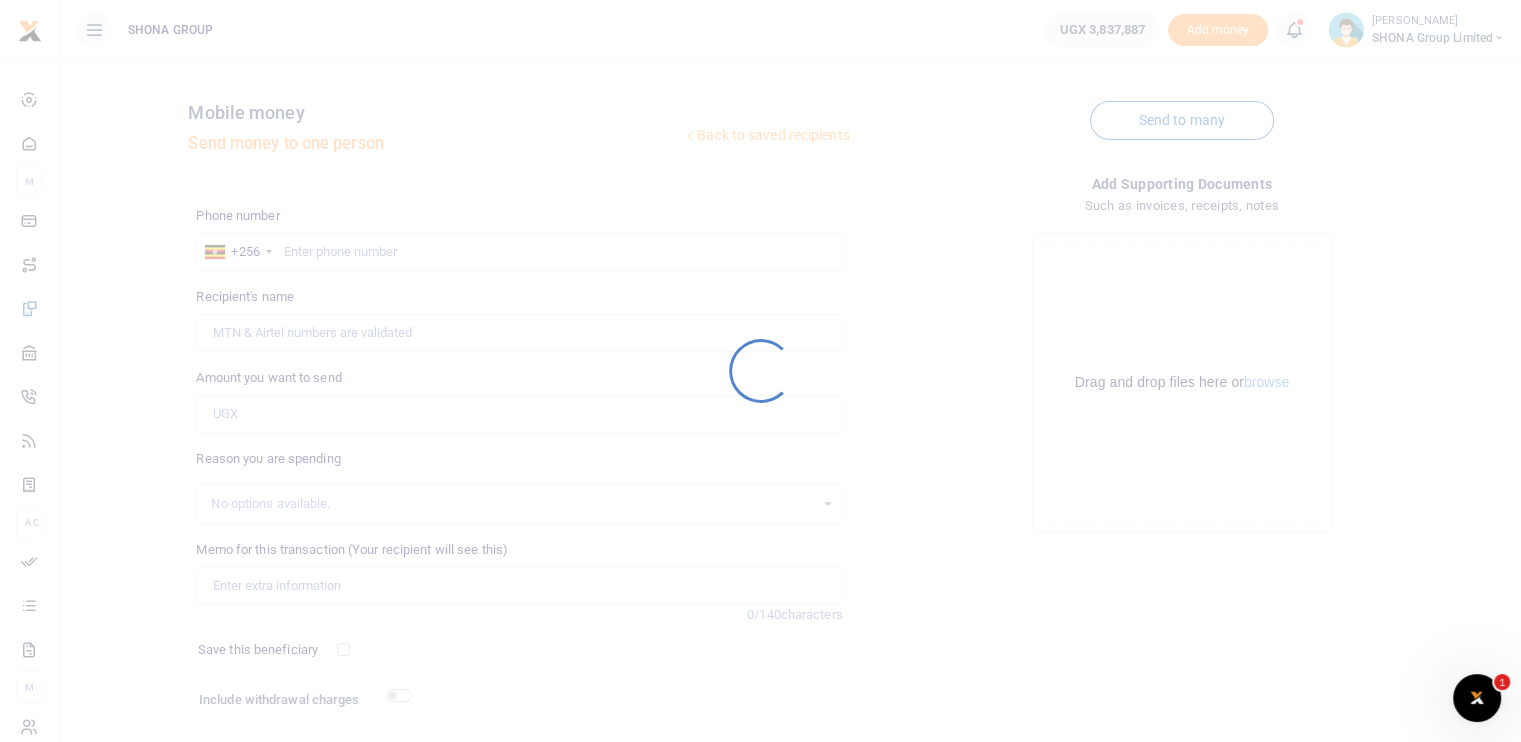 scroll, scrollTop: 0, scrollLeft: 0, axis: both 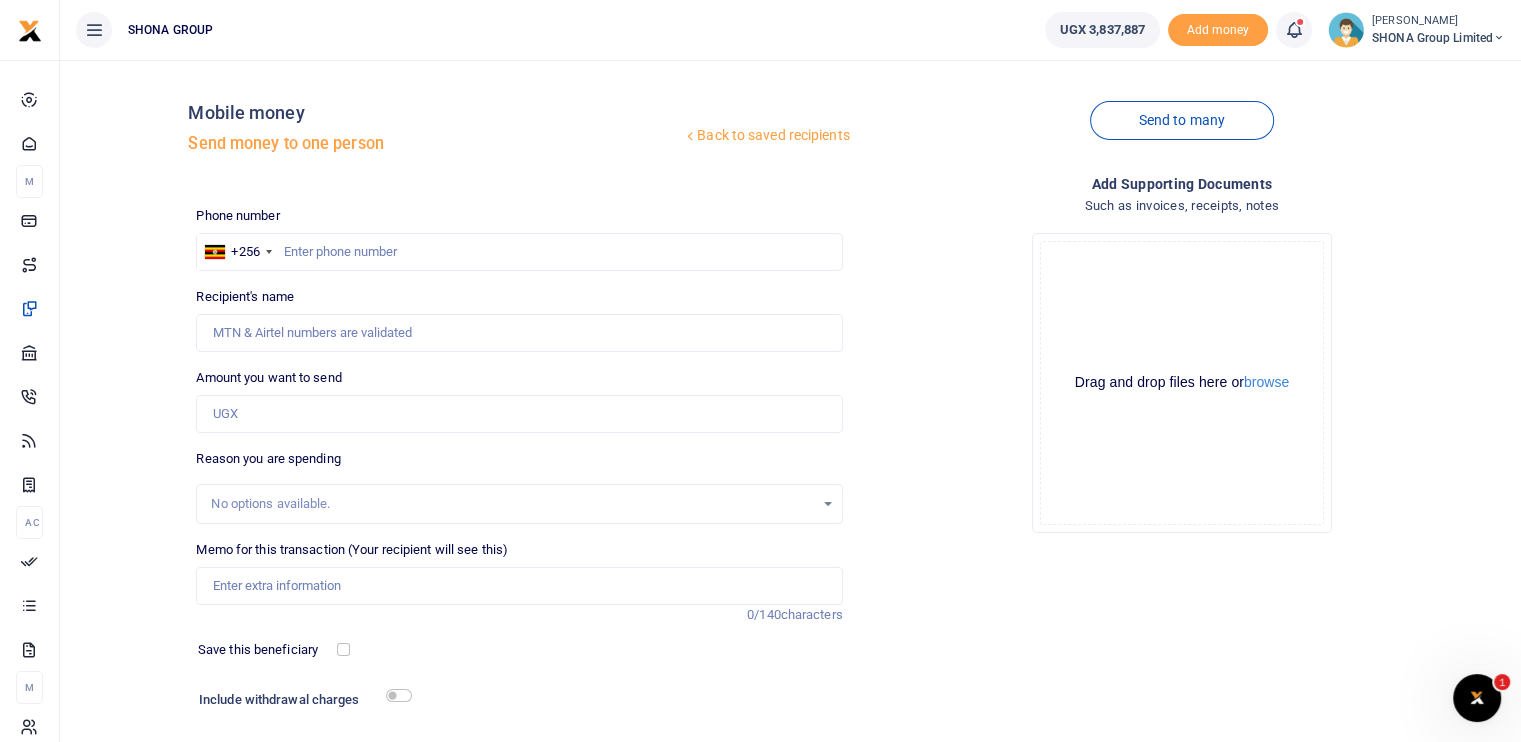 click on "Back to saved recipients
Mobile money
Send money to one person
Send to many
Phone number
+256 Uganda +256
Phone is required.
0/140 UGX0" at bounding box center [790, 463] 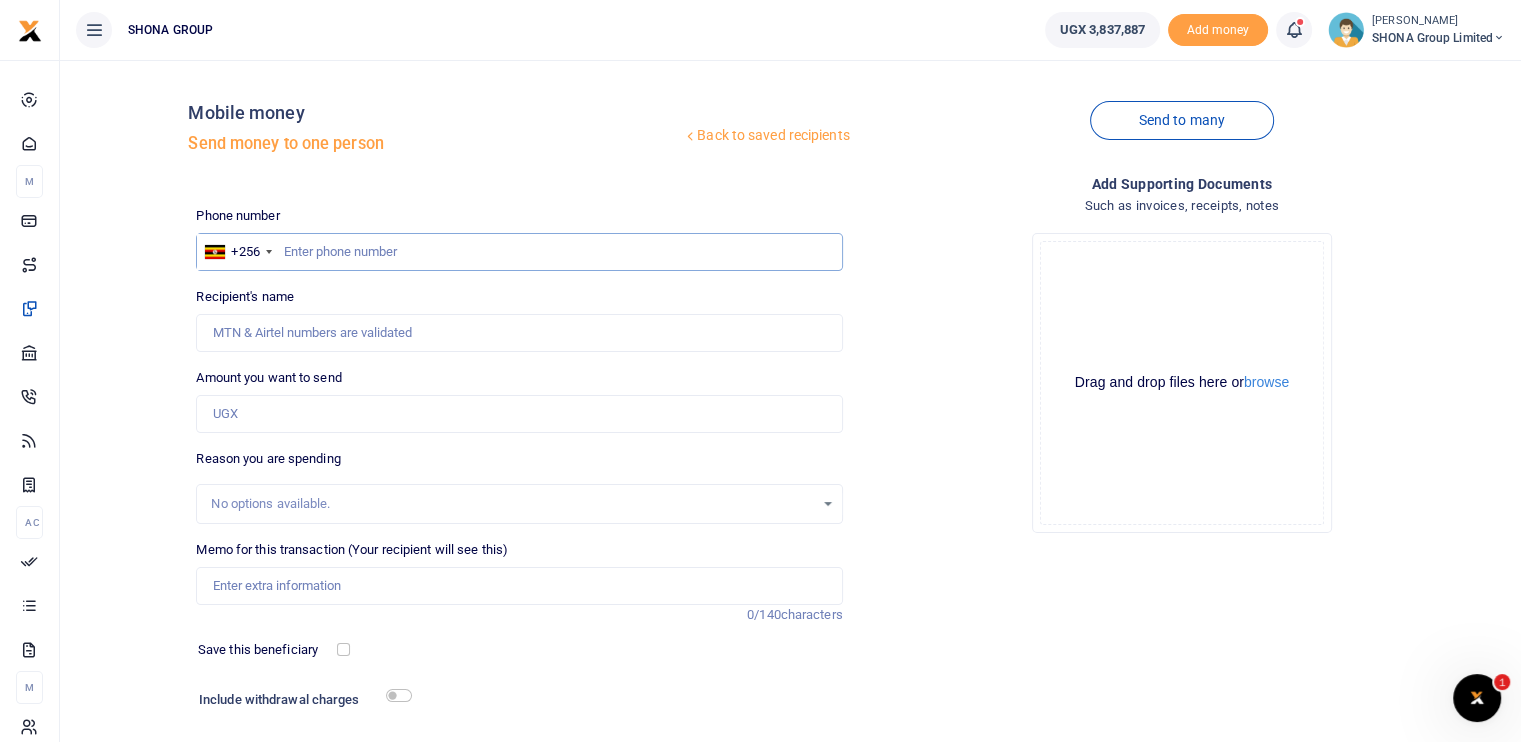 click at bounding box center [519, 252] 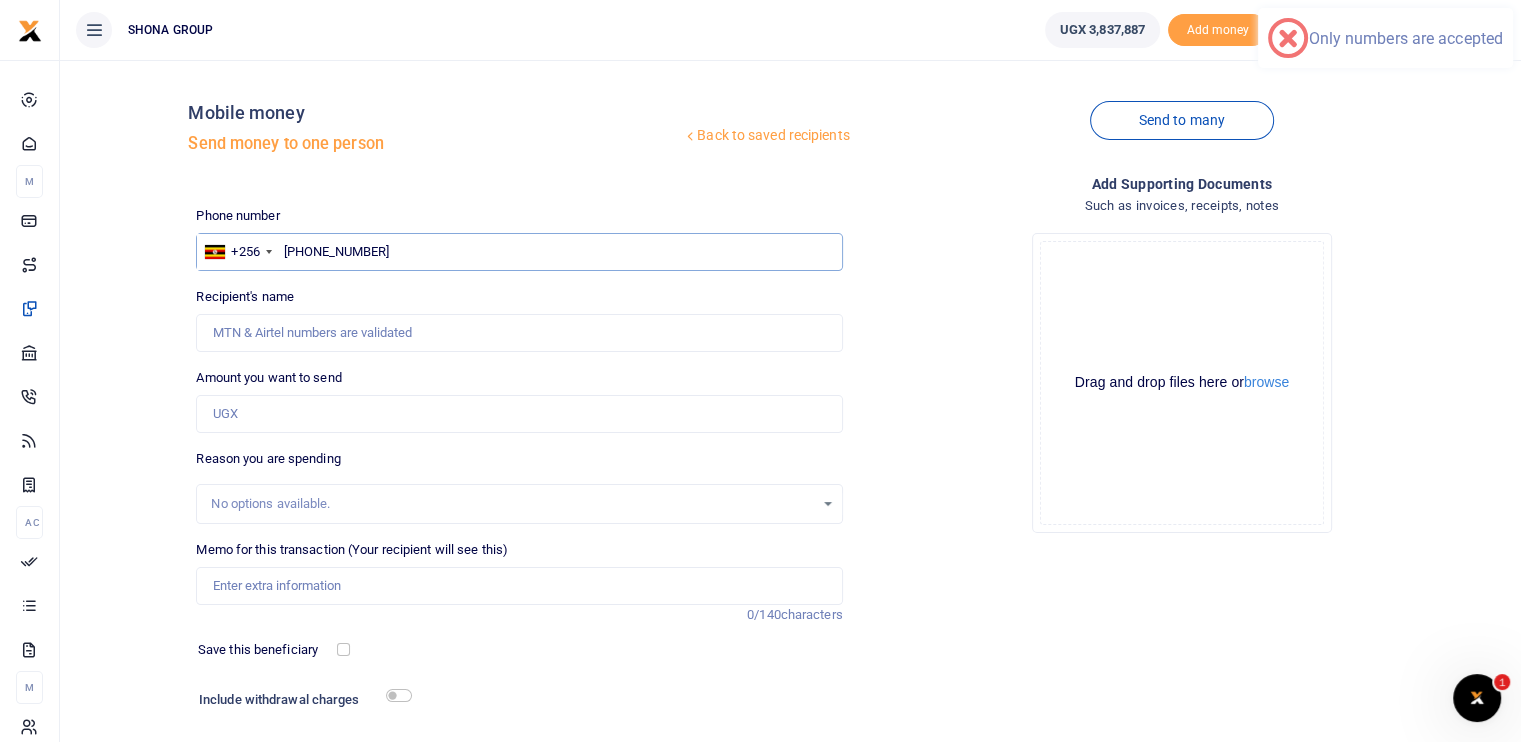 click on "+256 704 861850" at bounding box center [519, 252] 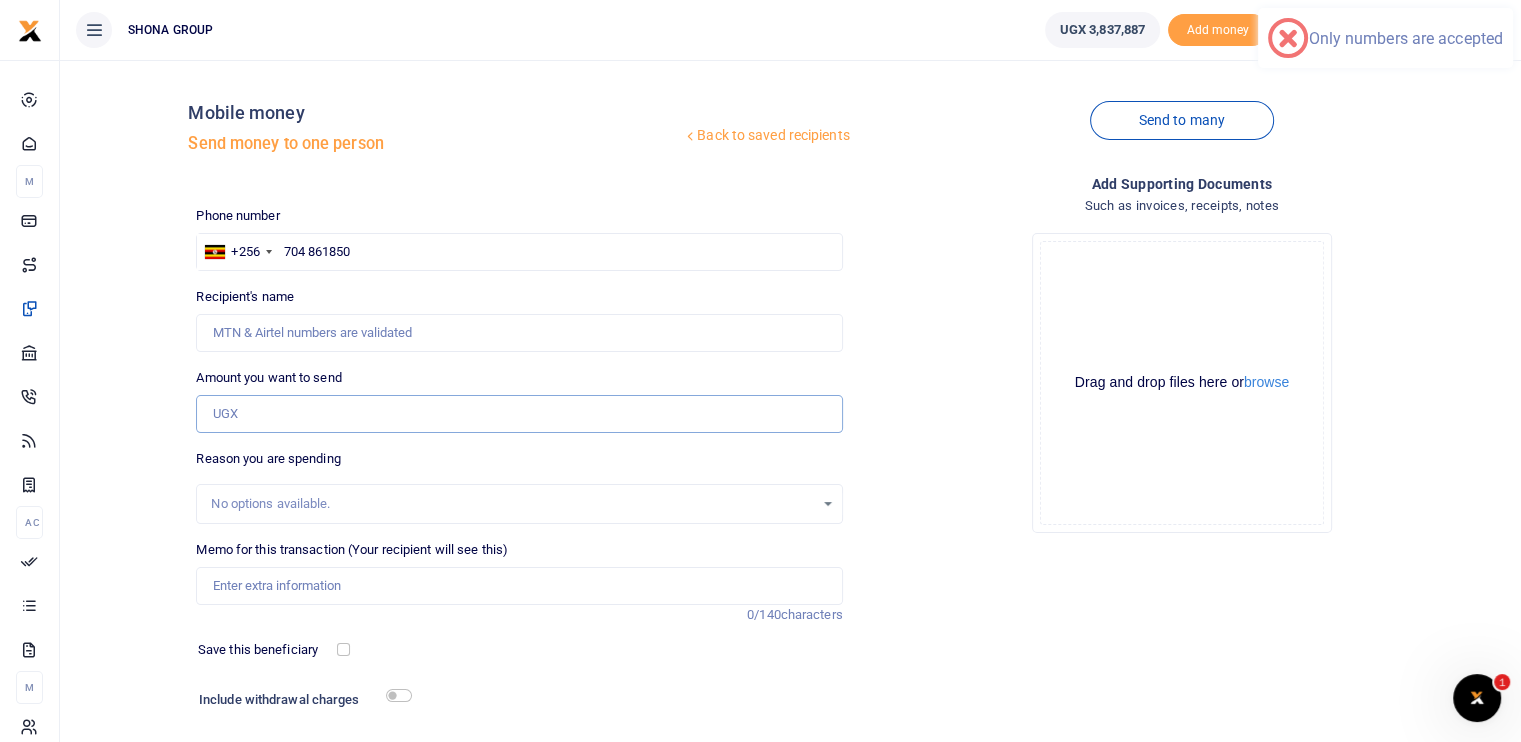 click on "Amount you want to send" at bounding box center (519, 414) 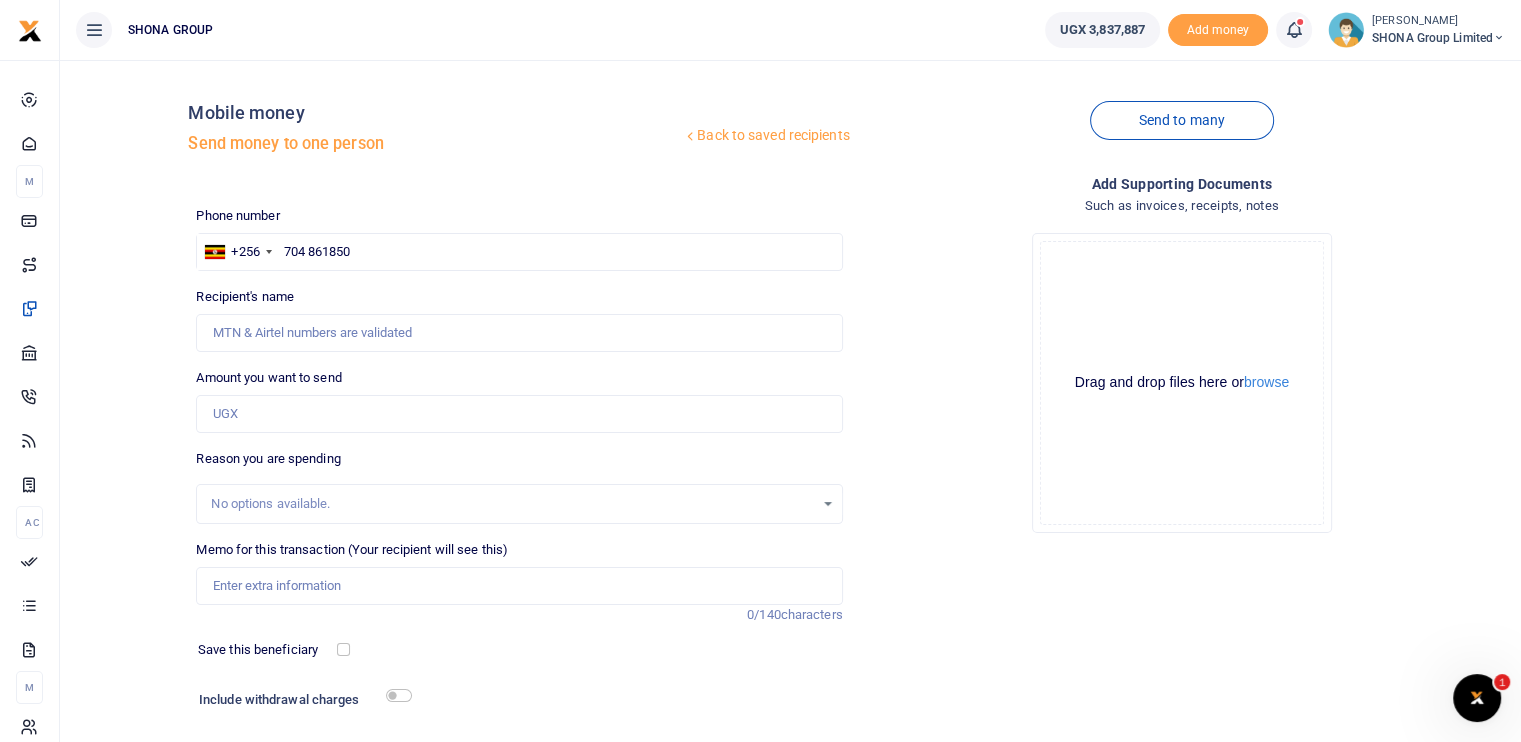 click on "Back to saved recipients
Mobile money
Send money to one person" at bounding box center (519, 133) 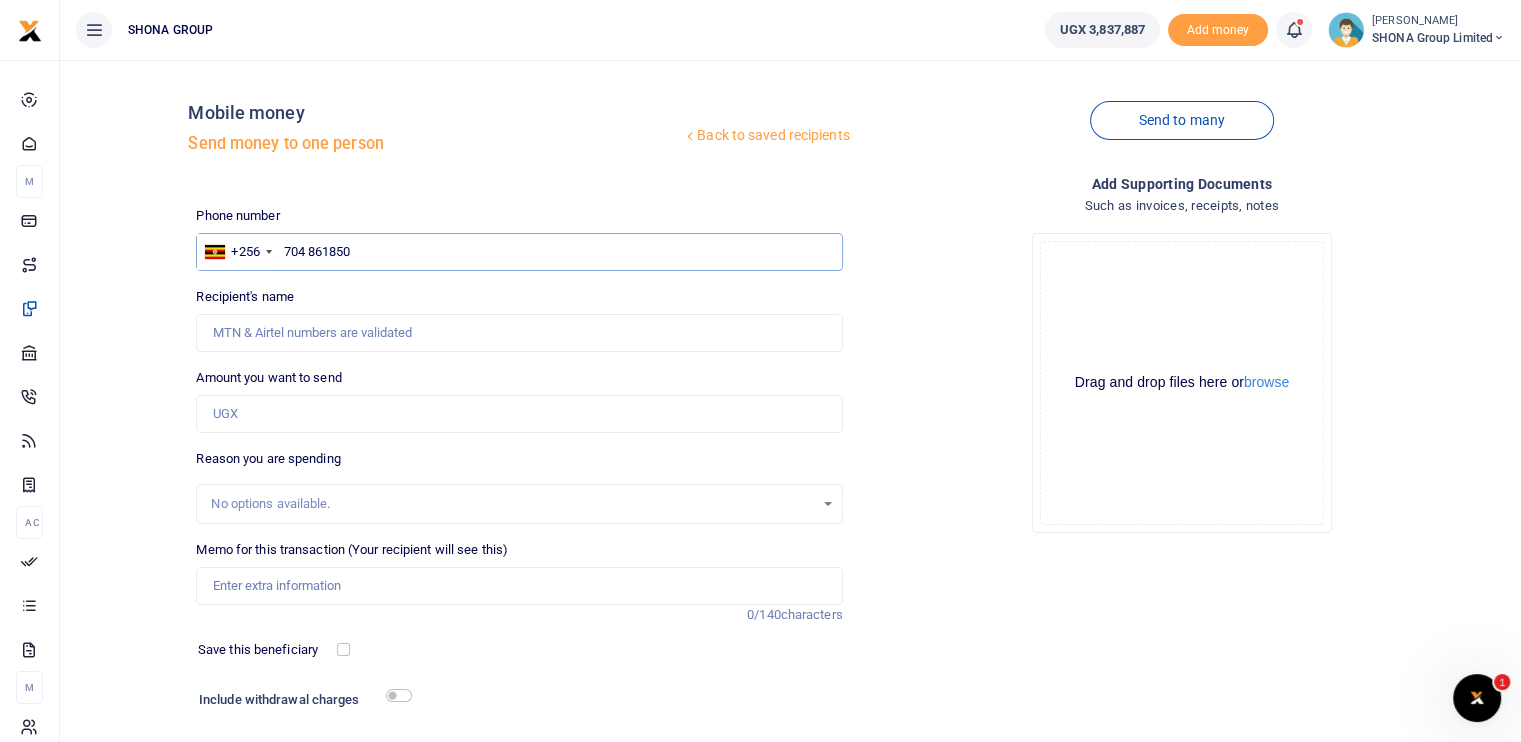 click on "704 861850" at bounding box center (519, 252) 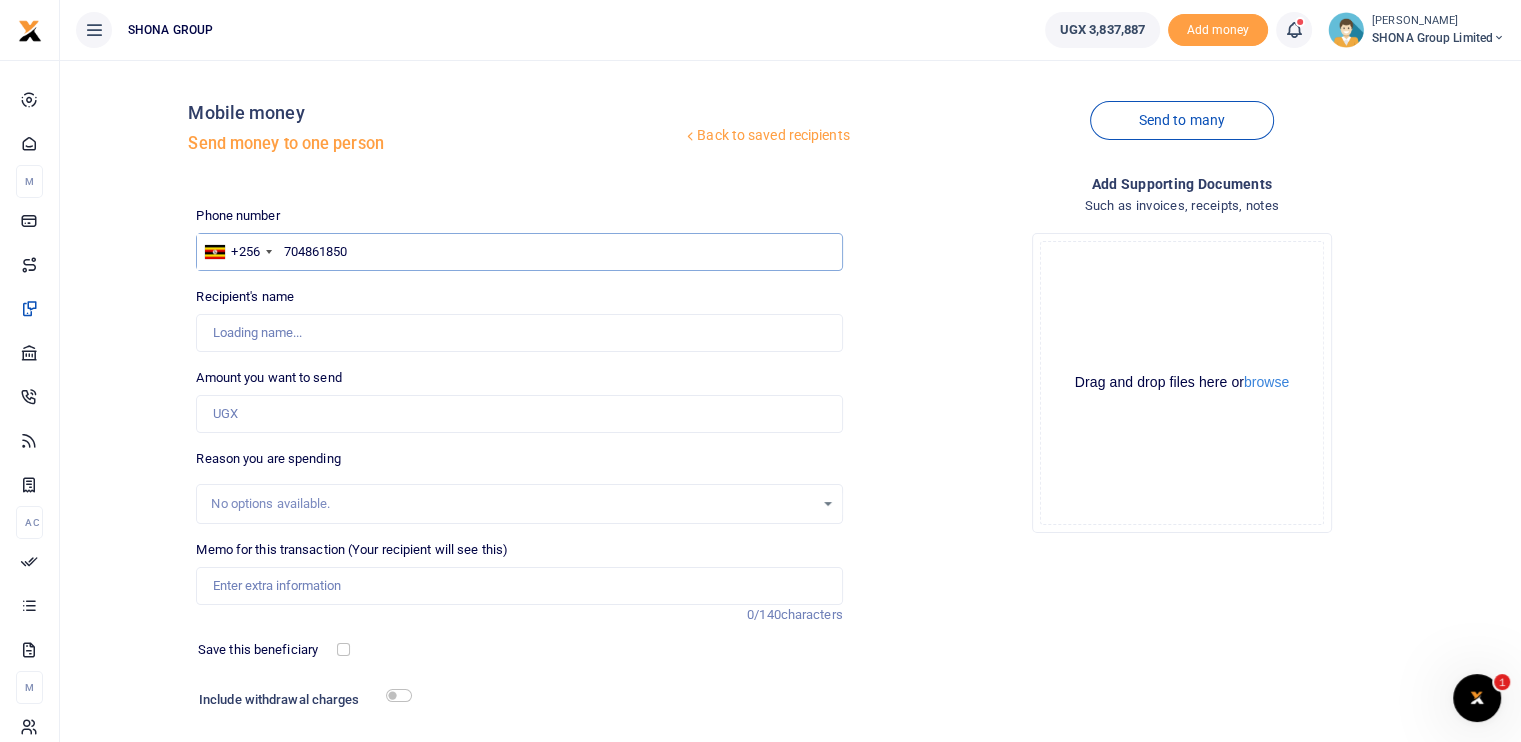 type on "Daudi Manzi" 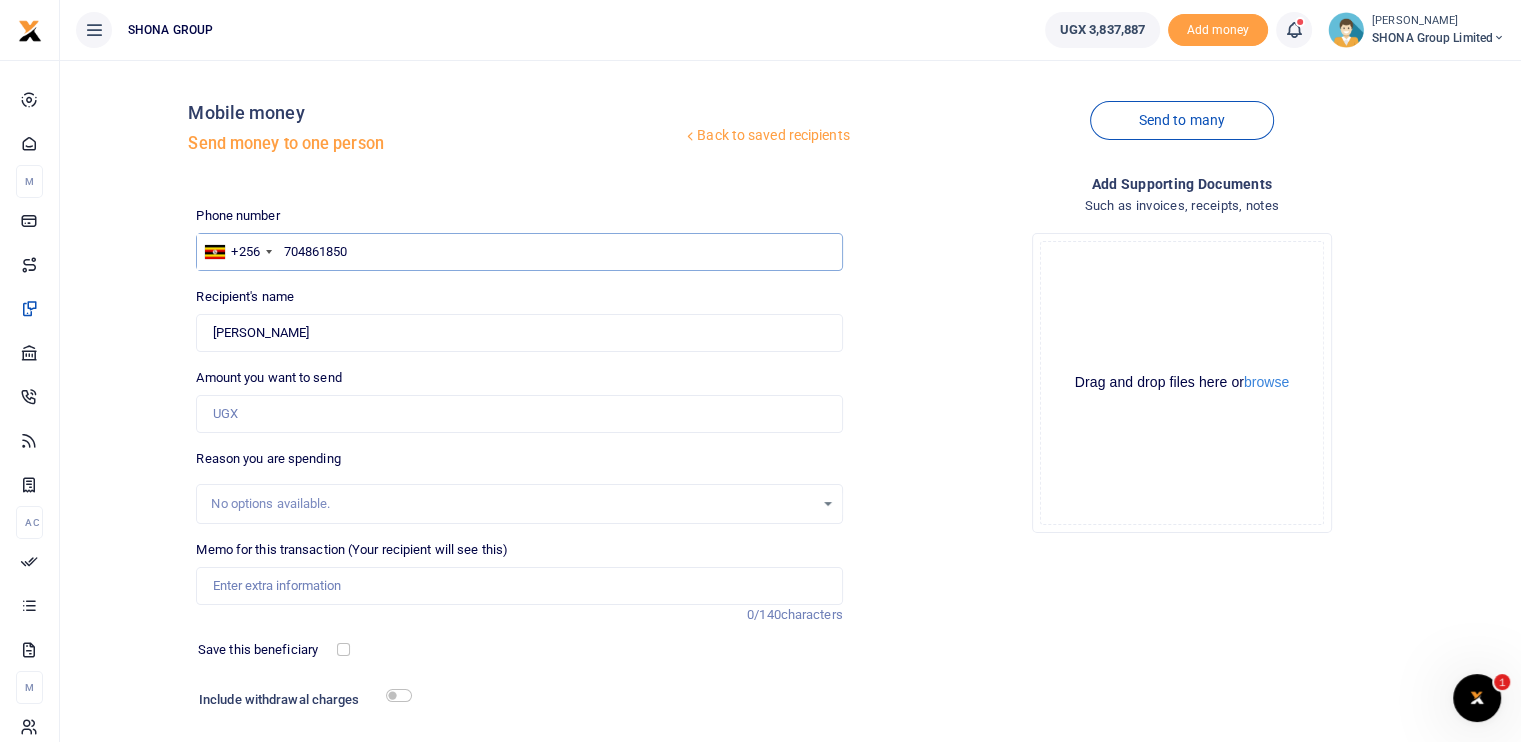 type on "704861850" 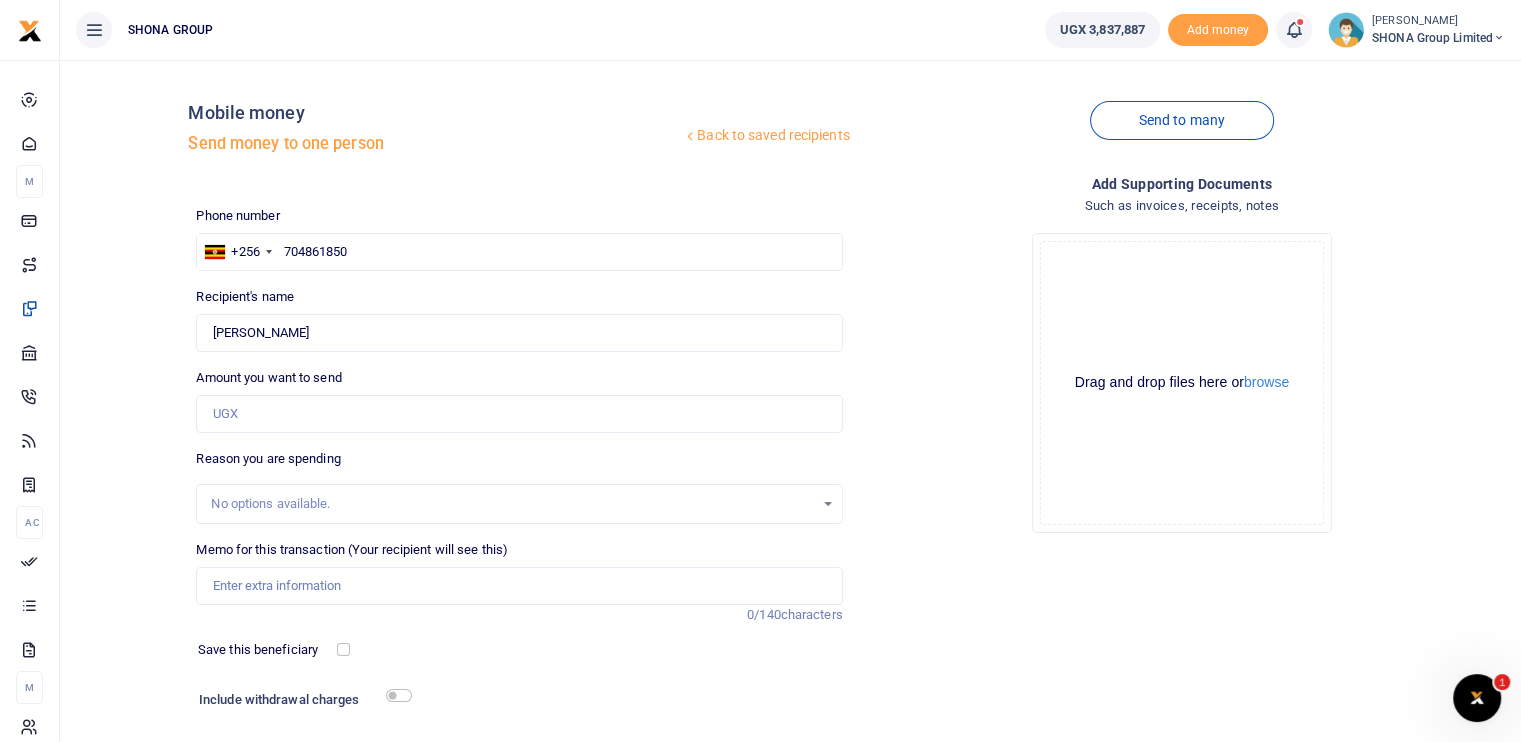 click on "Reason you are spending
No options available." at bounding box center [519, 486] 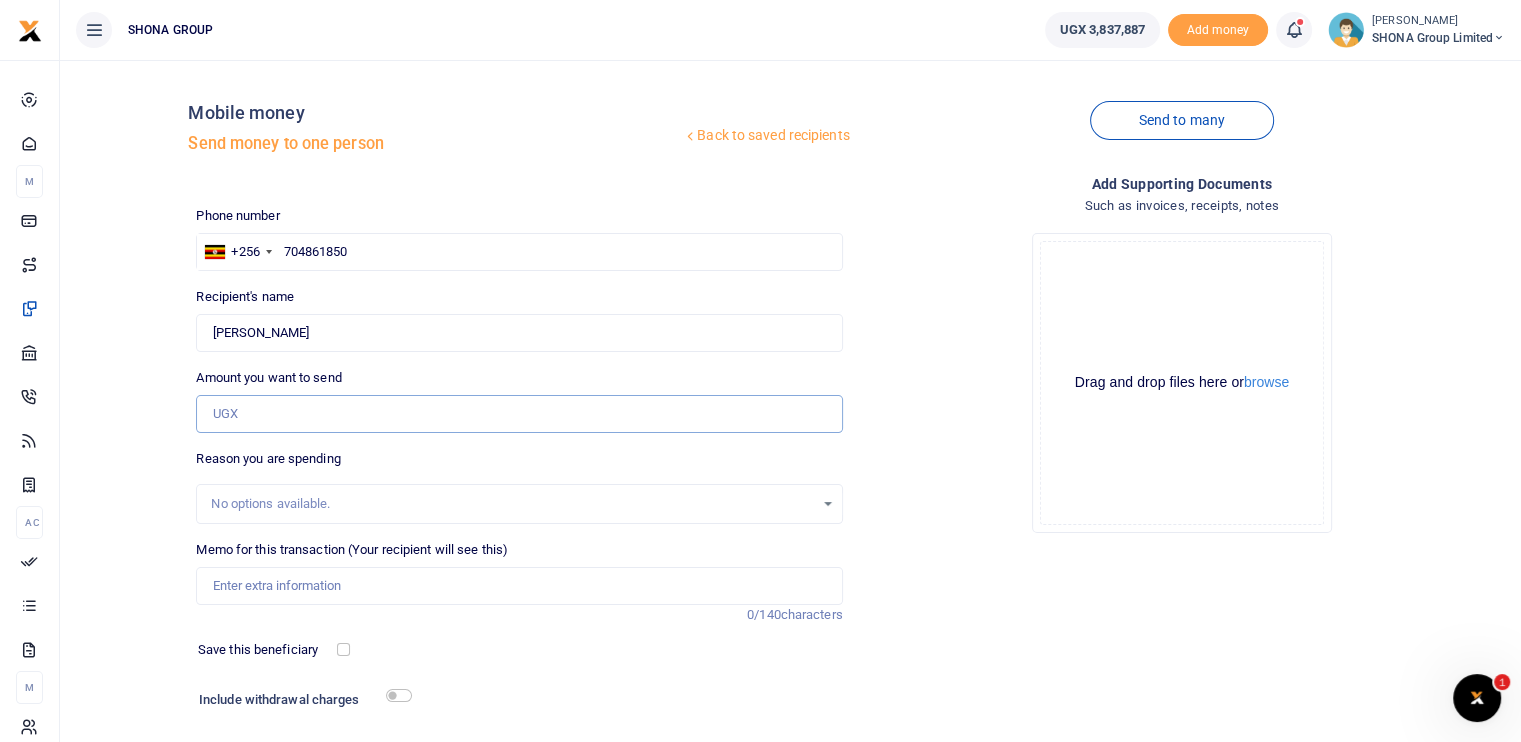 click on "Amount you want to send" at bounding box center [519, 414] 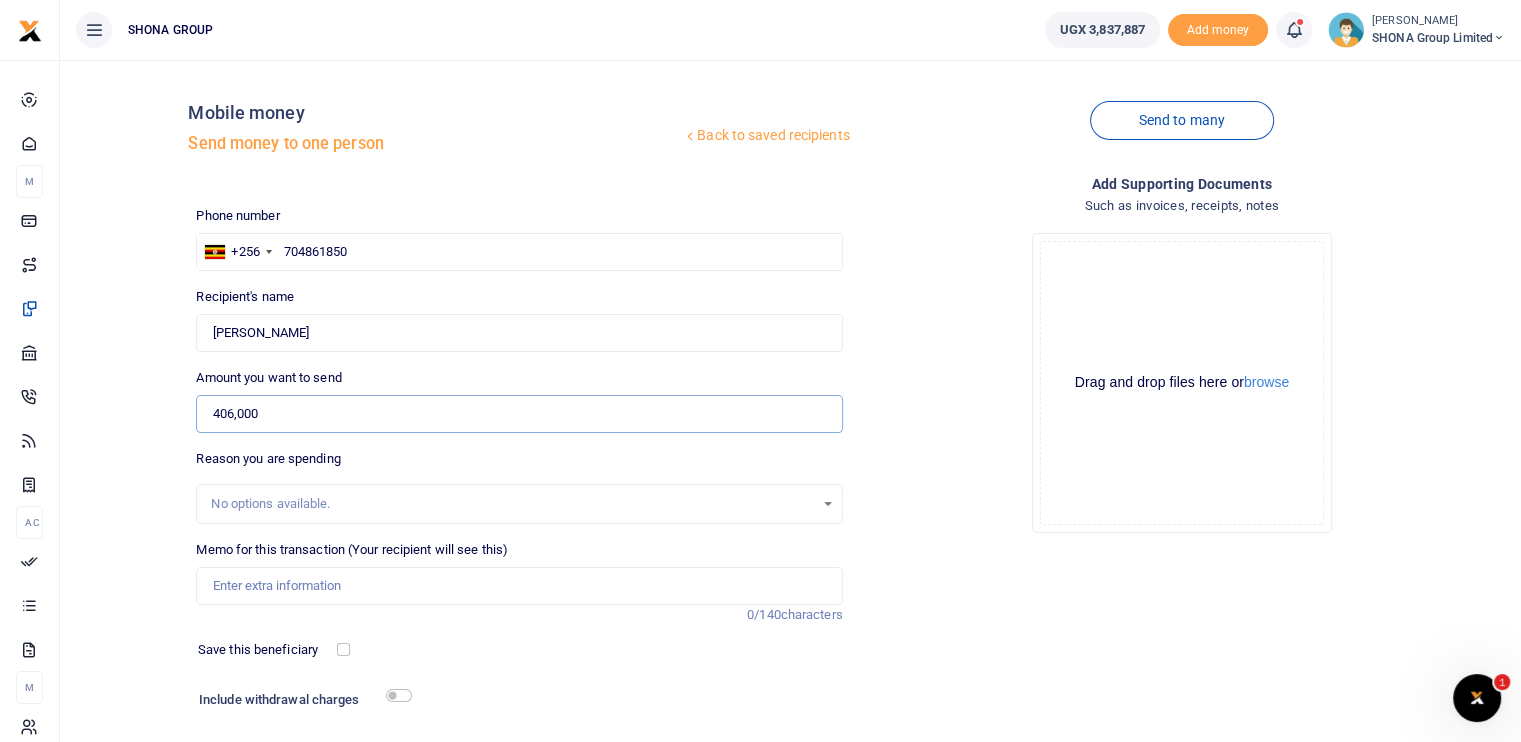 type on "406,000" 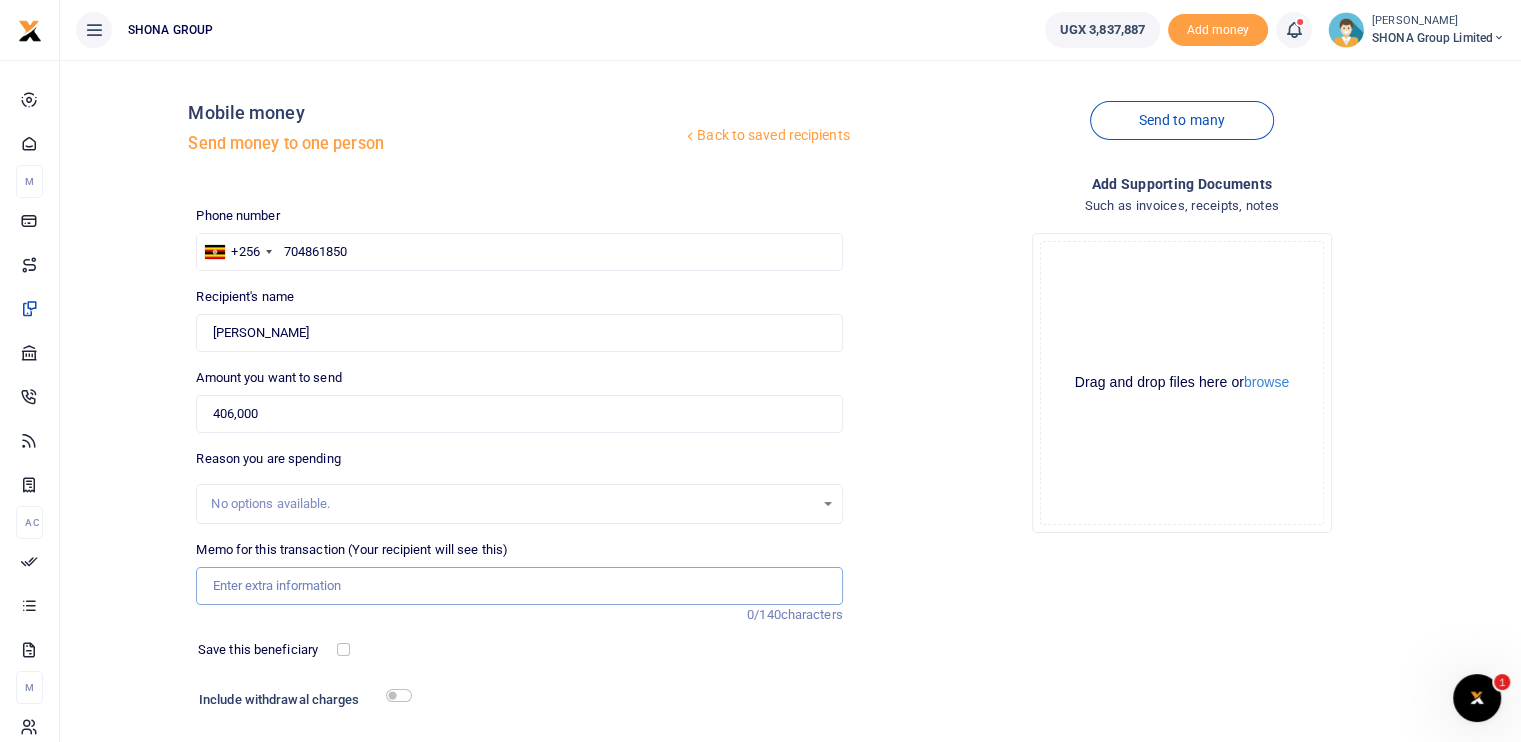 click on "Memo for this transaction (Your recipient will see this)" at bounding box center (519, 586) 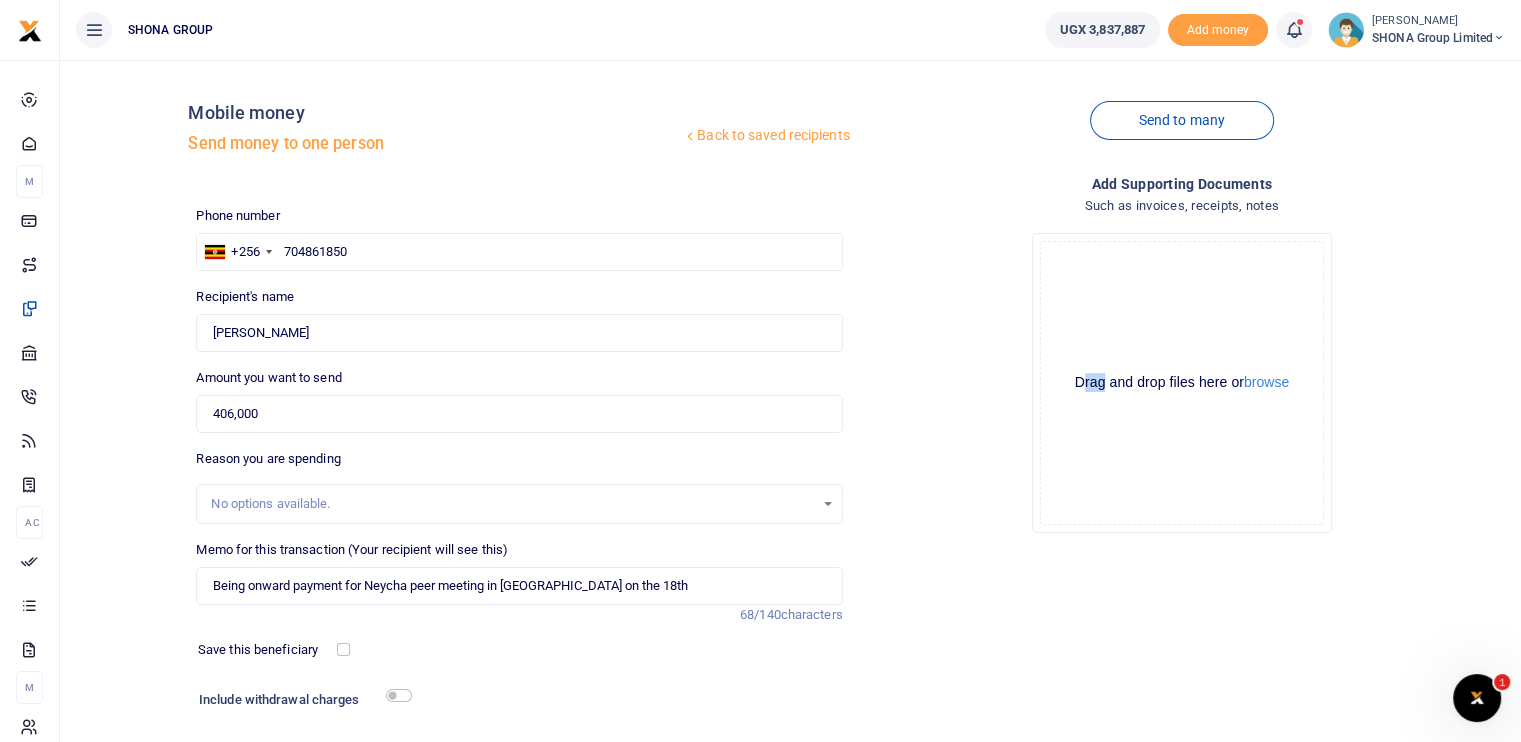 drag, startPoint x: 1084, startPoint y: 491, endPoint x: 1101, endPoint y: 499, distance: 18.788294 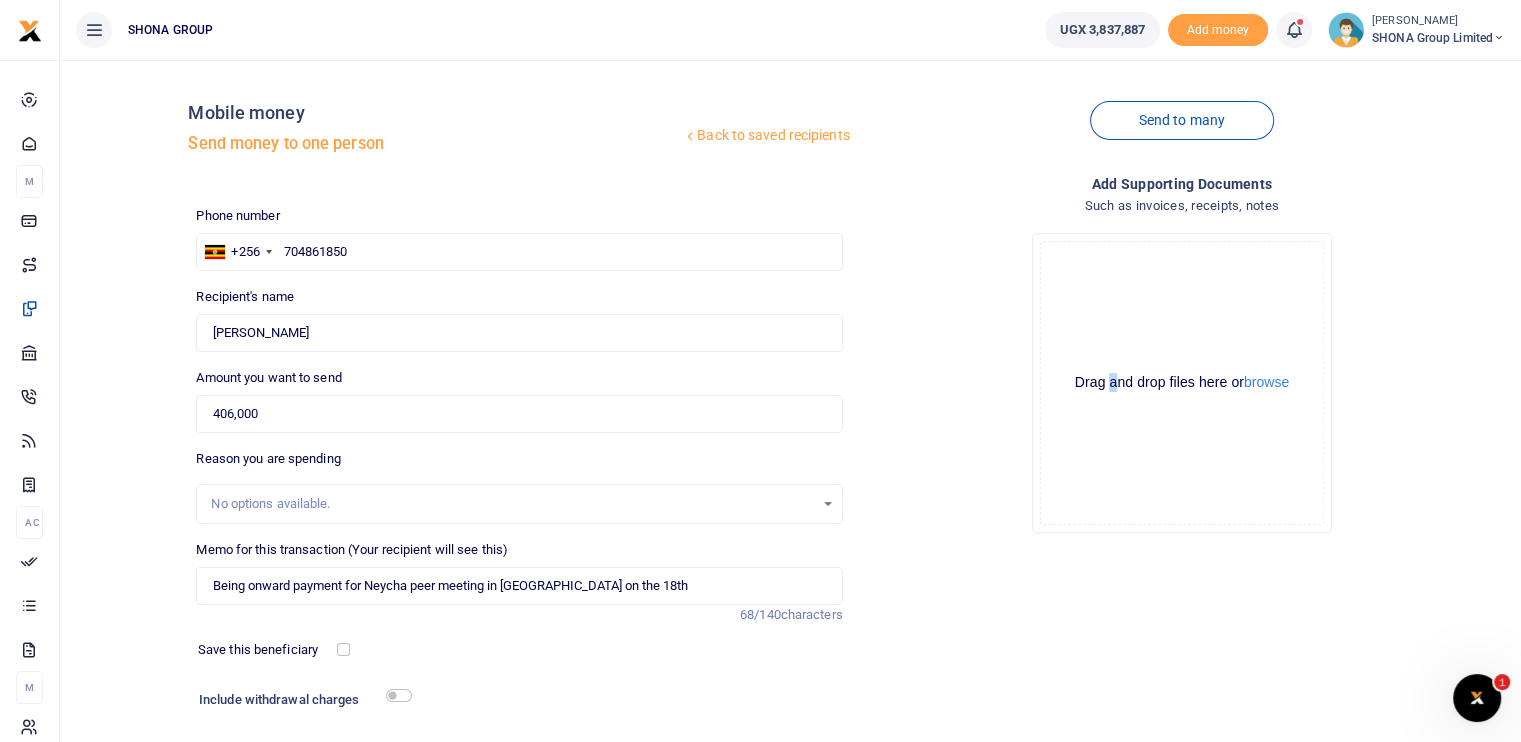 click on "Drag and drop files here or  browse Powered by  Uppy" 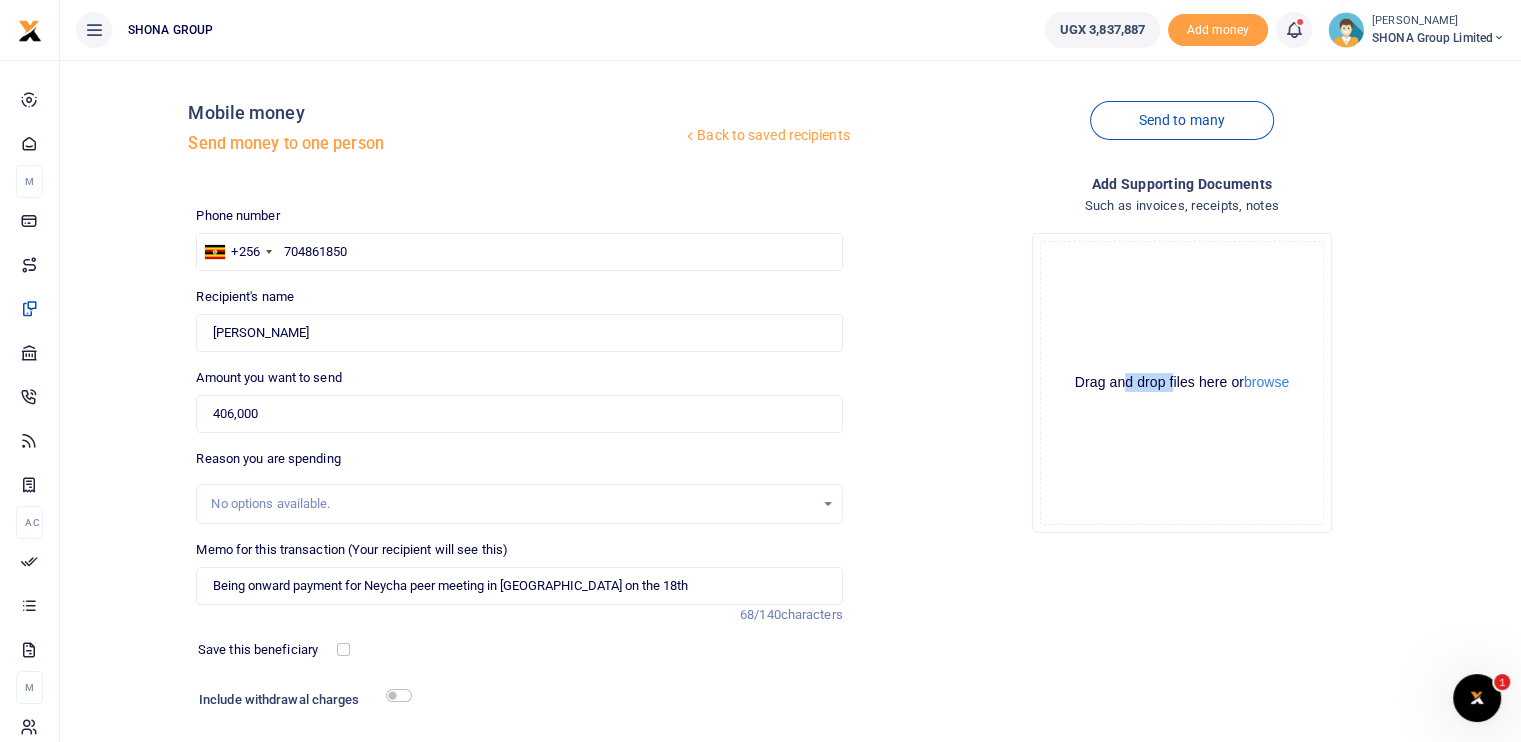 click on "Drop your files here Drag and drop files here or  browse Powered by  Uppy" 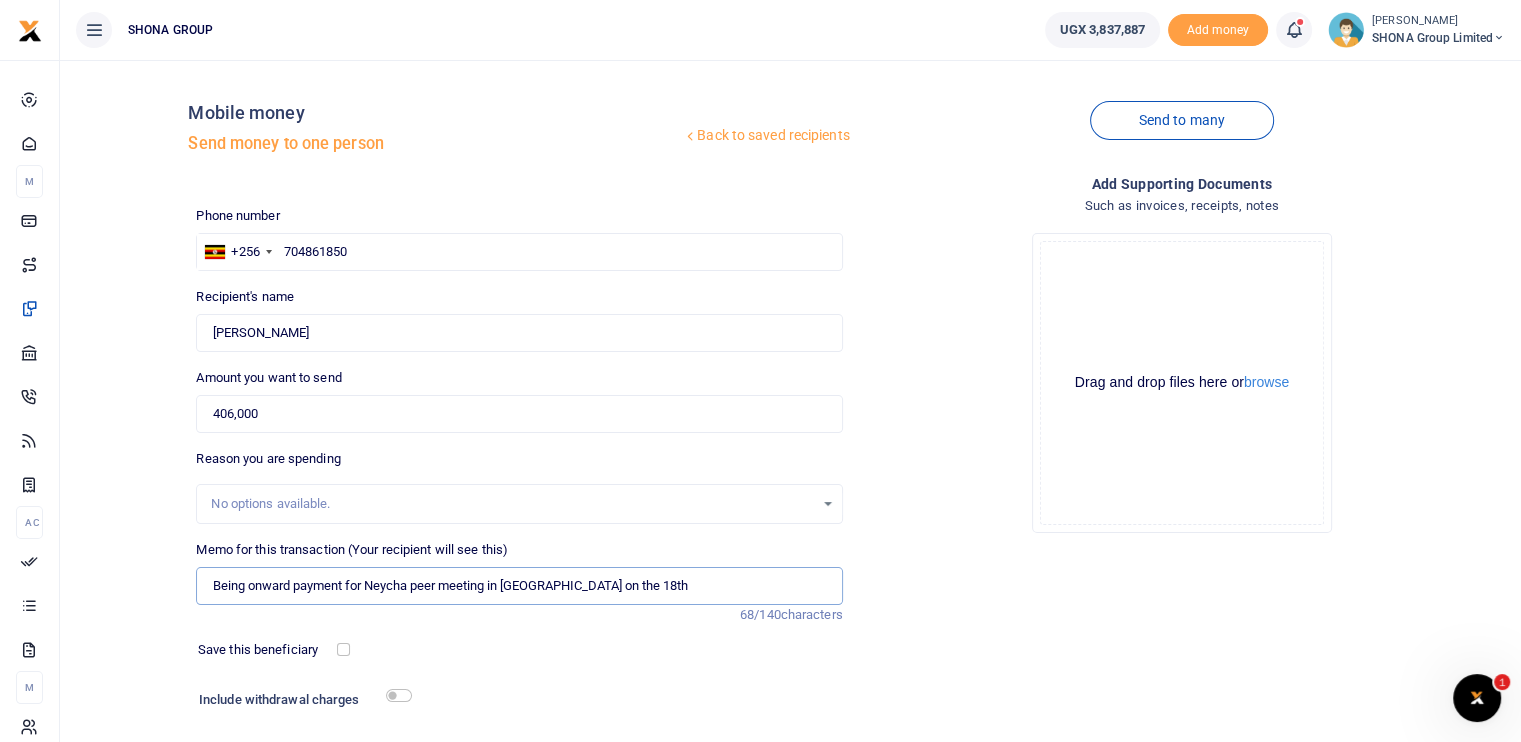 click on "Being onward payment for Neycha peer meeting in Nairobi on the 18th" at bounding box center [519, 586] 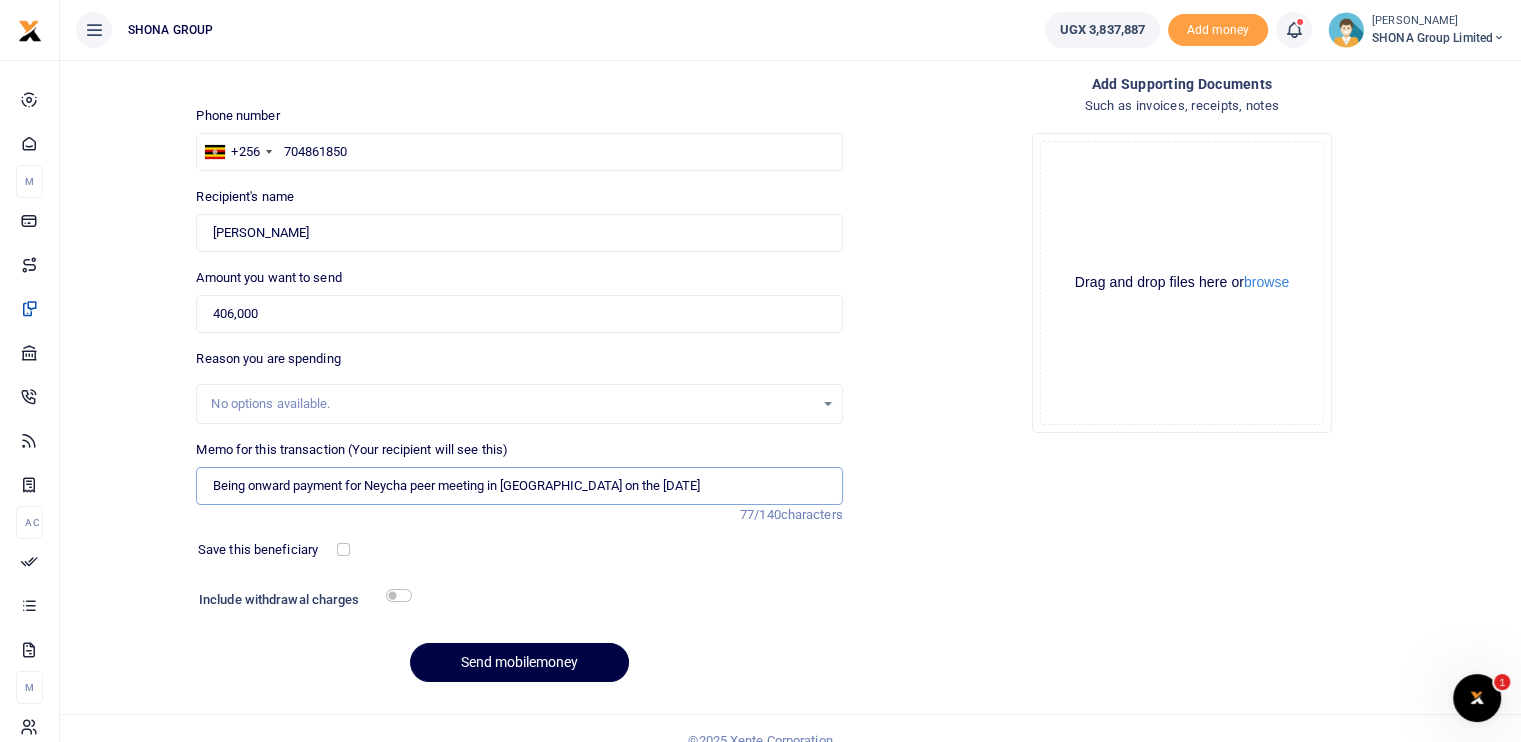 scroll, scrollTop: 123, scrollLeft: 0, axis: vertical 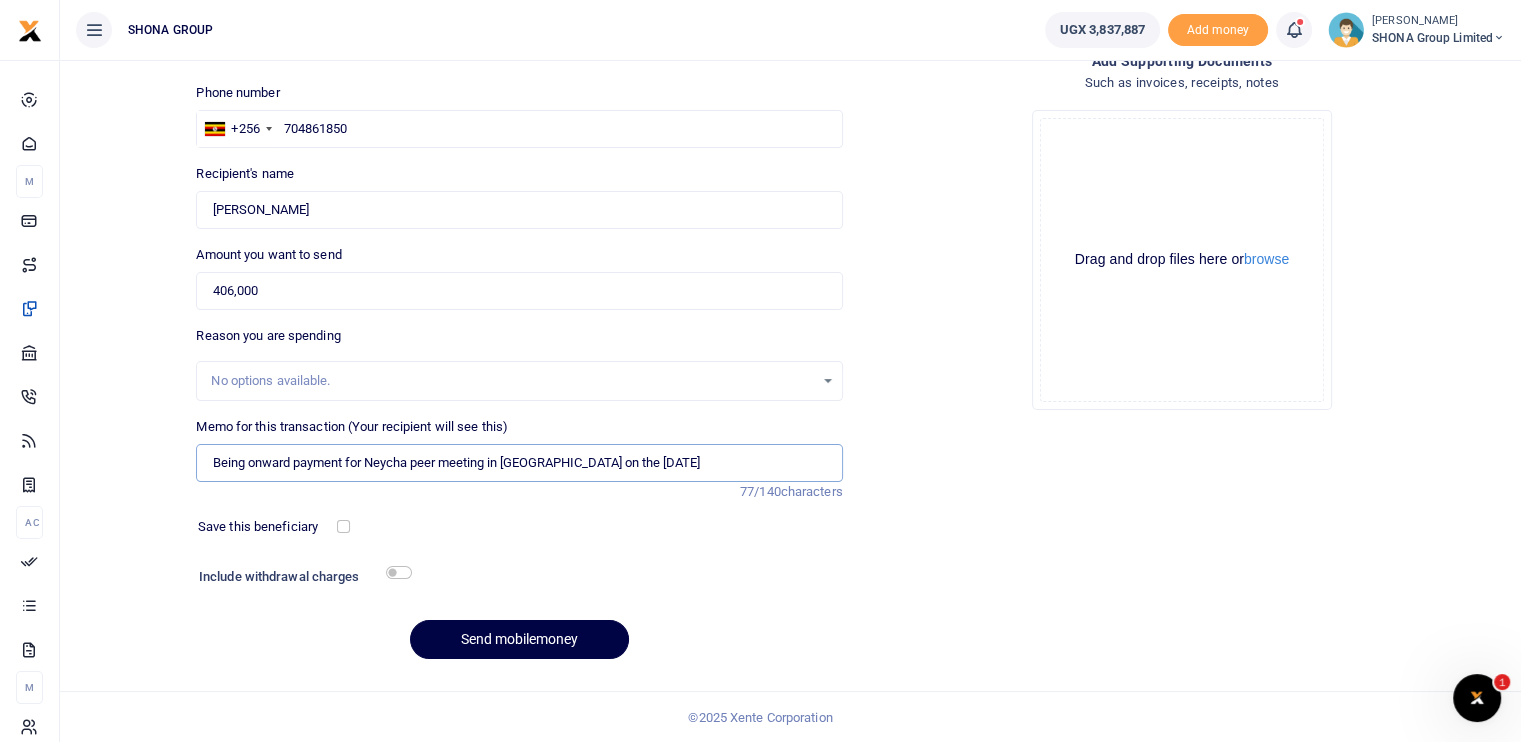 type on "Being onward payment for Neycha peer meeting in Nairobi on the 18th July 2025" 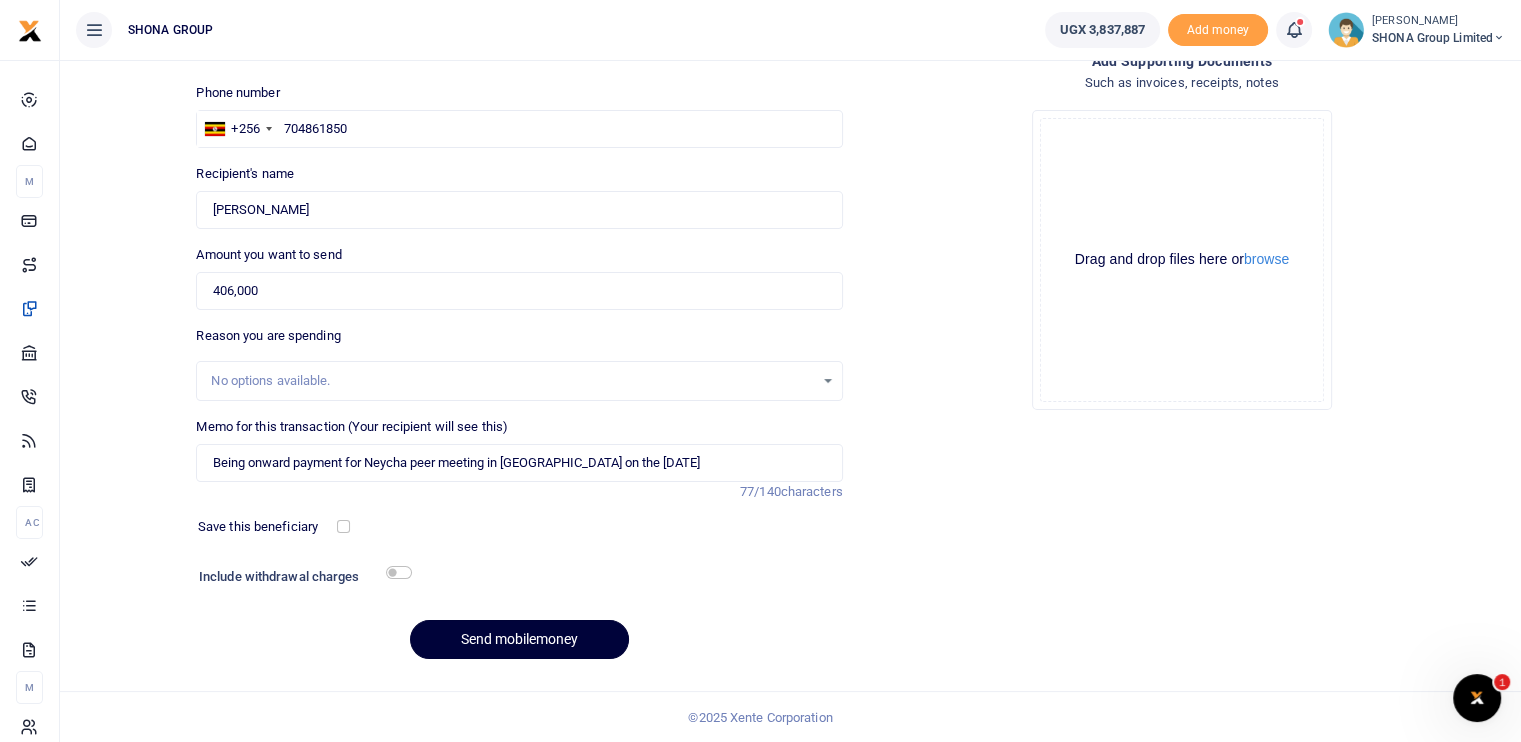 click on "Send mobilemoney" at bounding box center (519, 639) 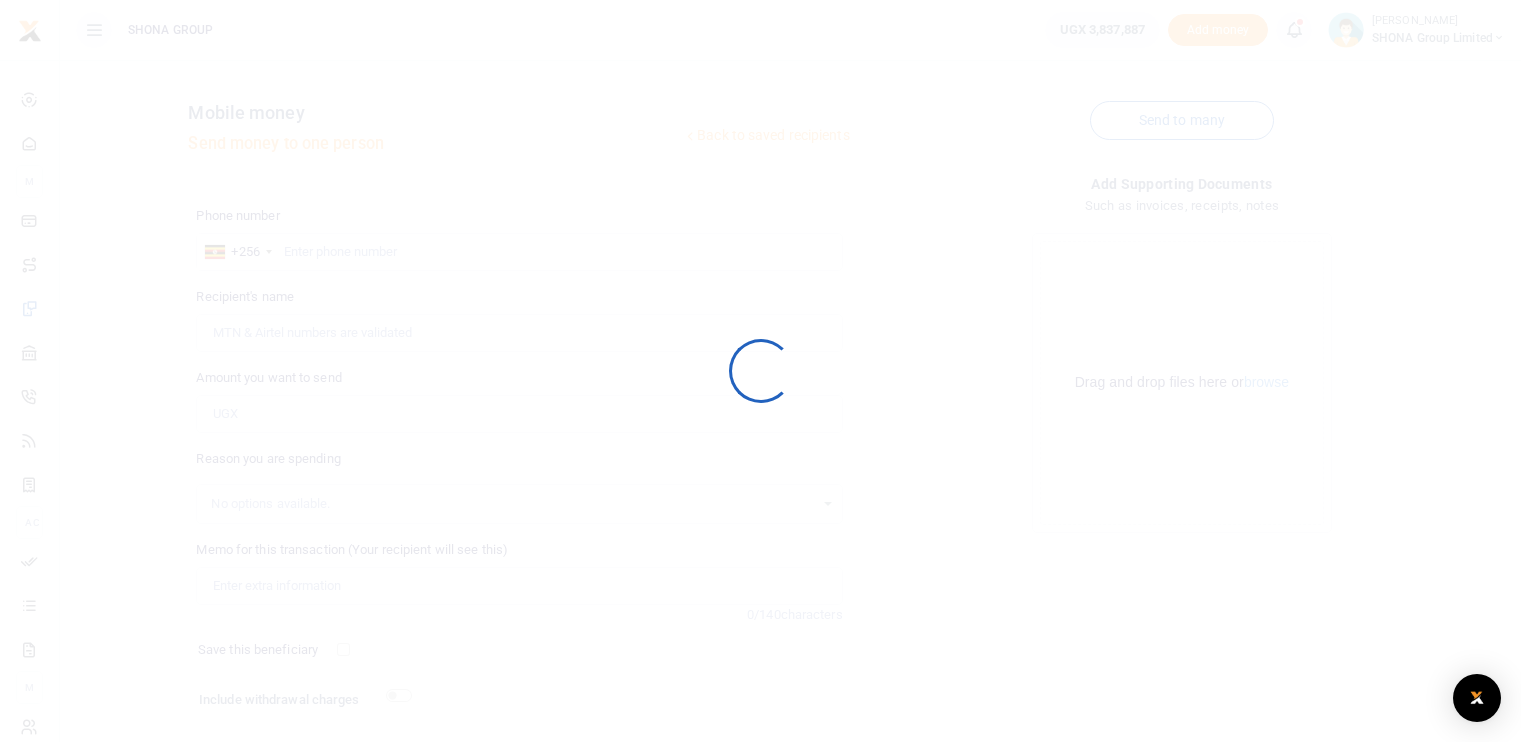 scroll, scrollTop: 123, scrollLeft: 0, axis: vertical 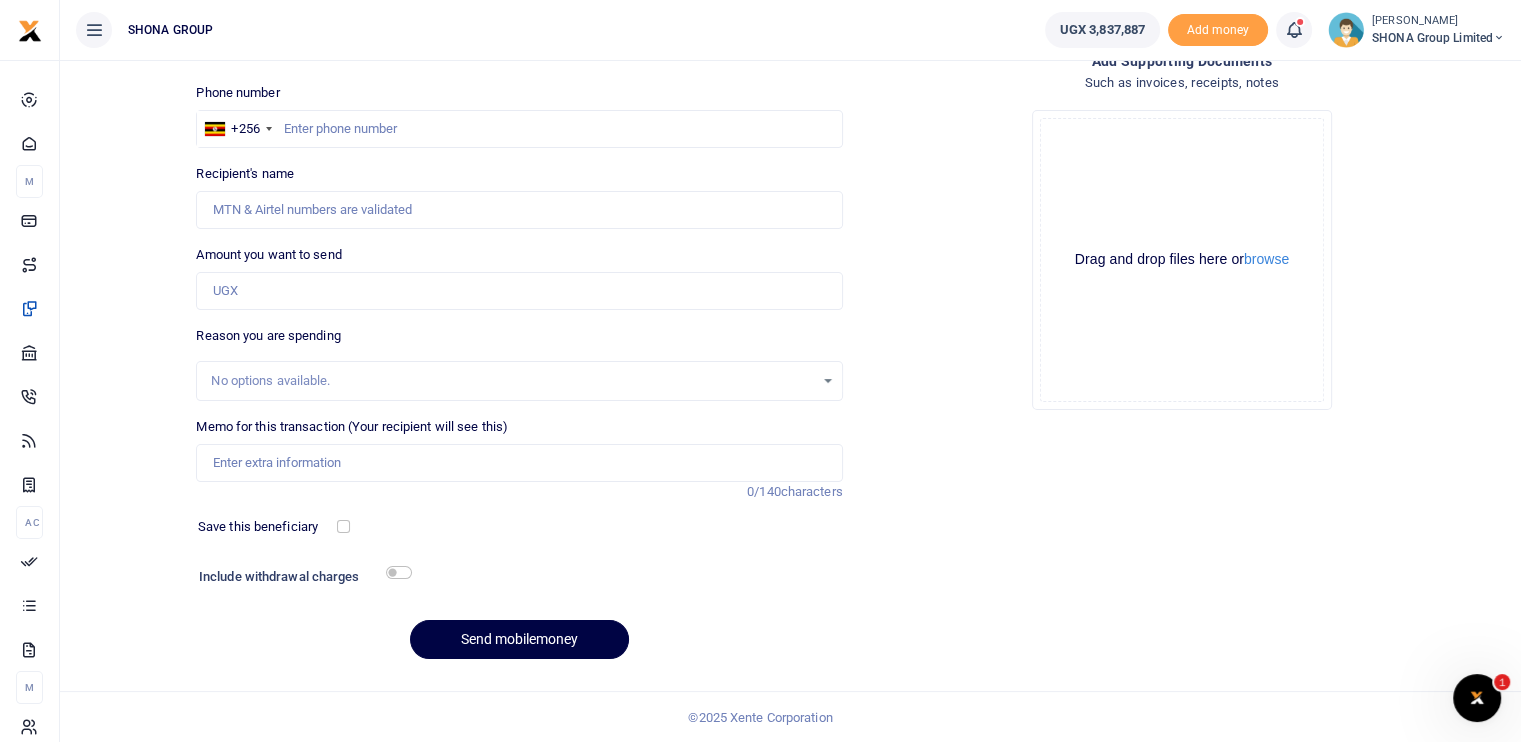 click on "Drop your files here Drag and drop files here or  browse Powered by  Uppy" at bounding box center [1182, 260] 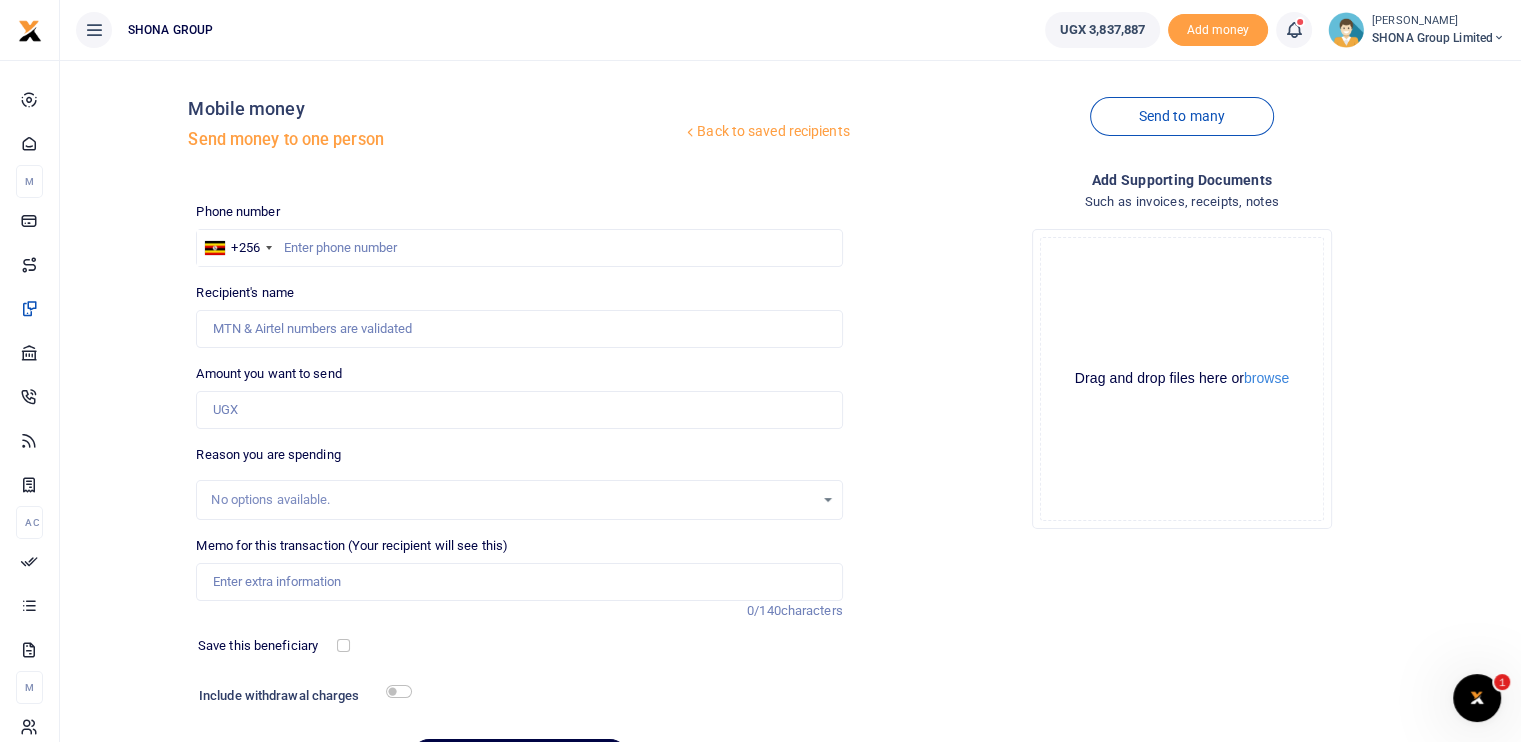 scroll, scrollTop: 0, scrollLeft: 0, axis: both 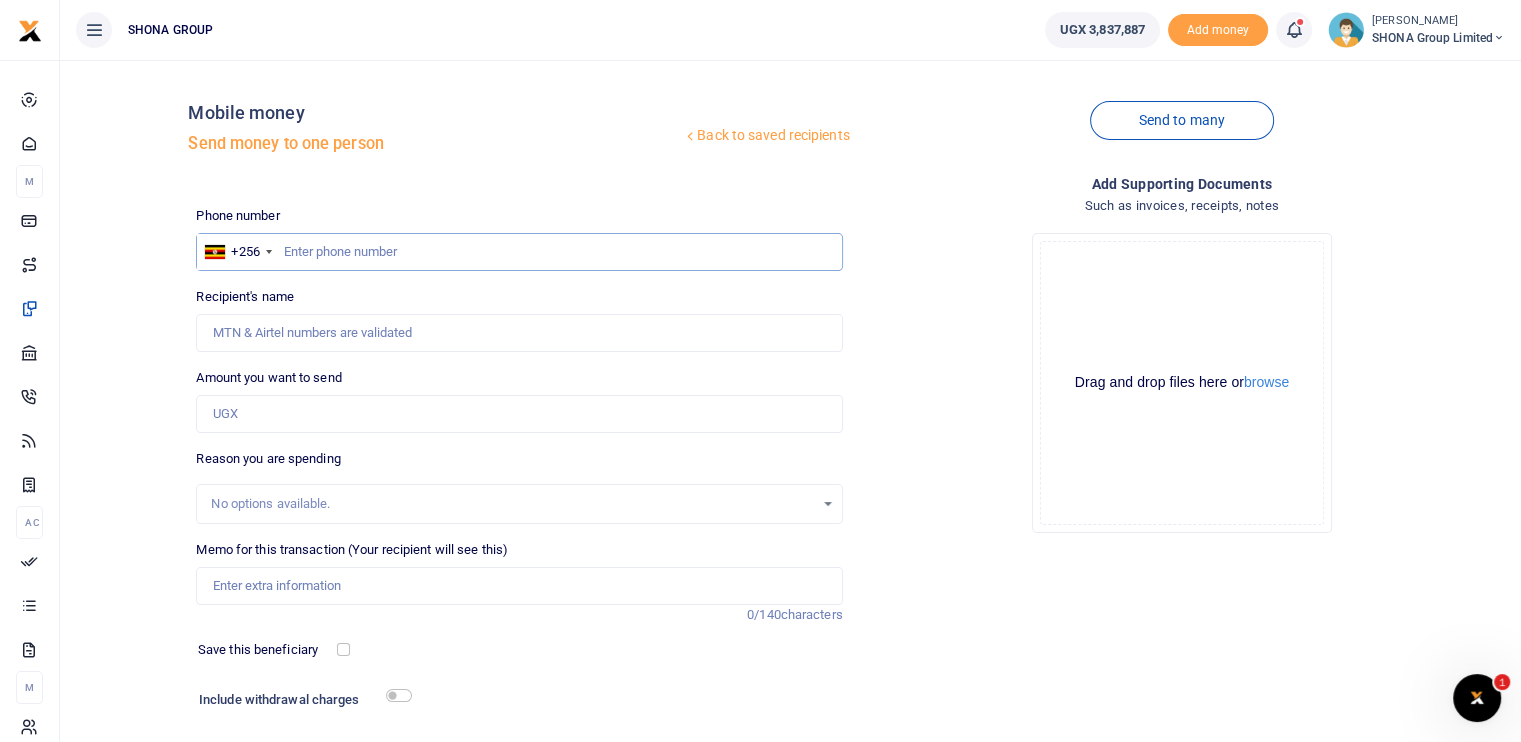 click at bounding box center (519, 252) 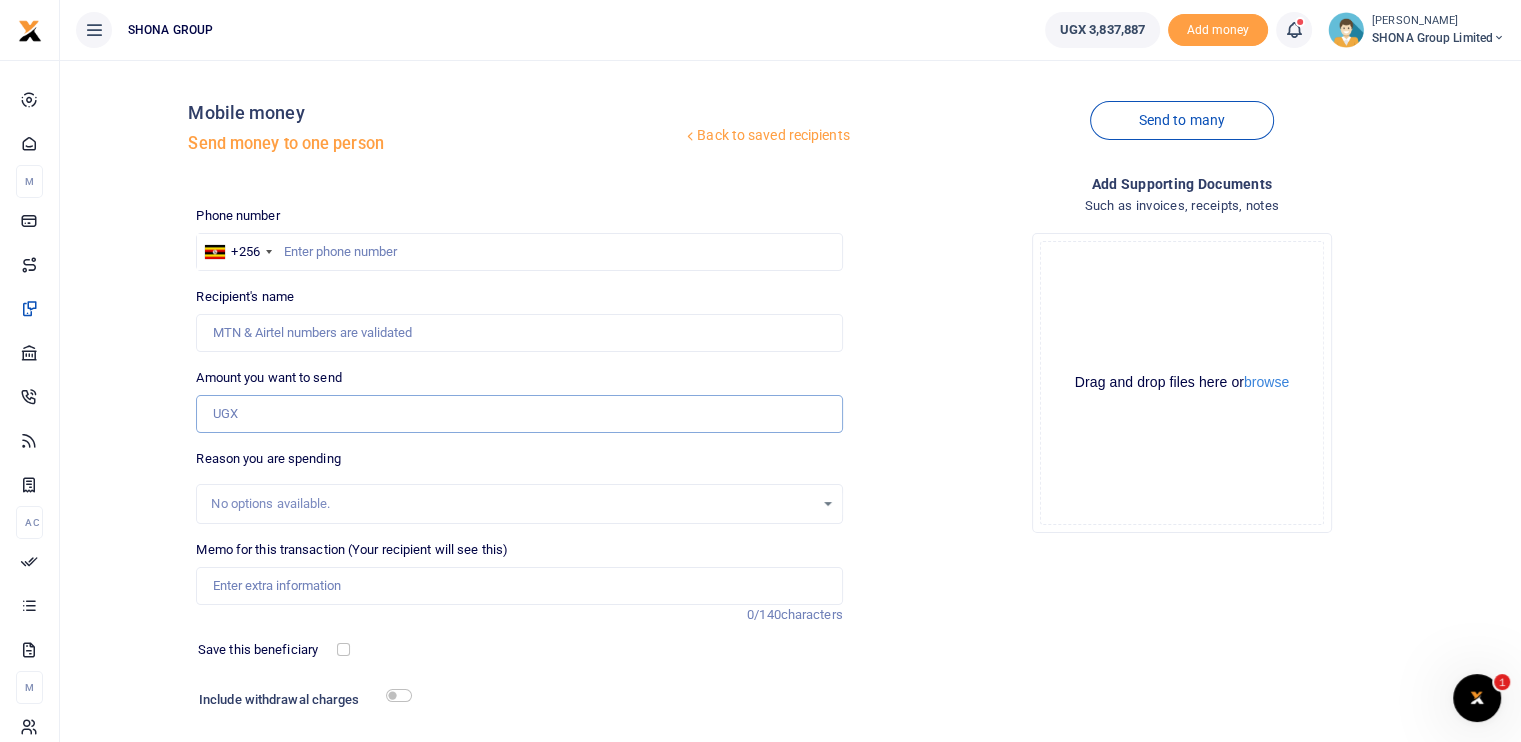 click on "Amount you want to send" at bounding box center [519, 414] 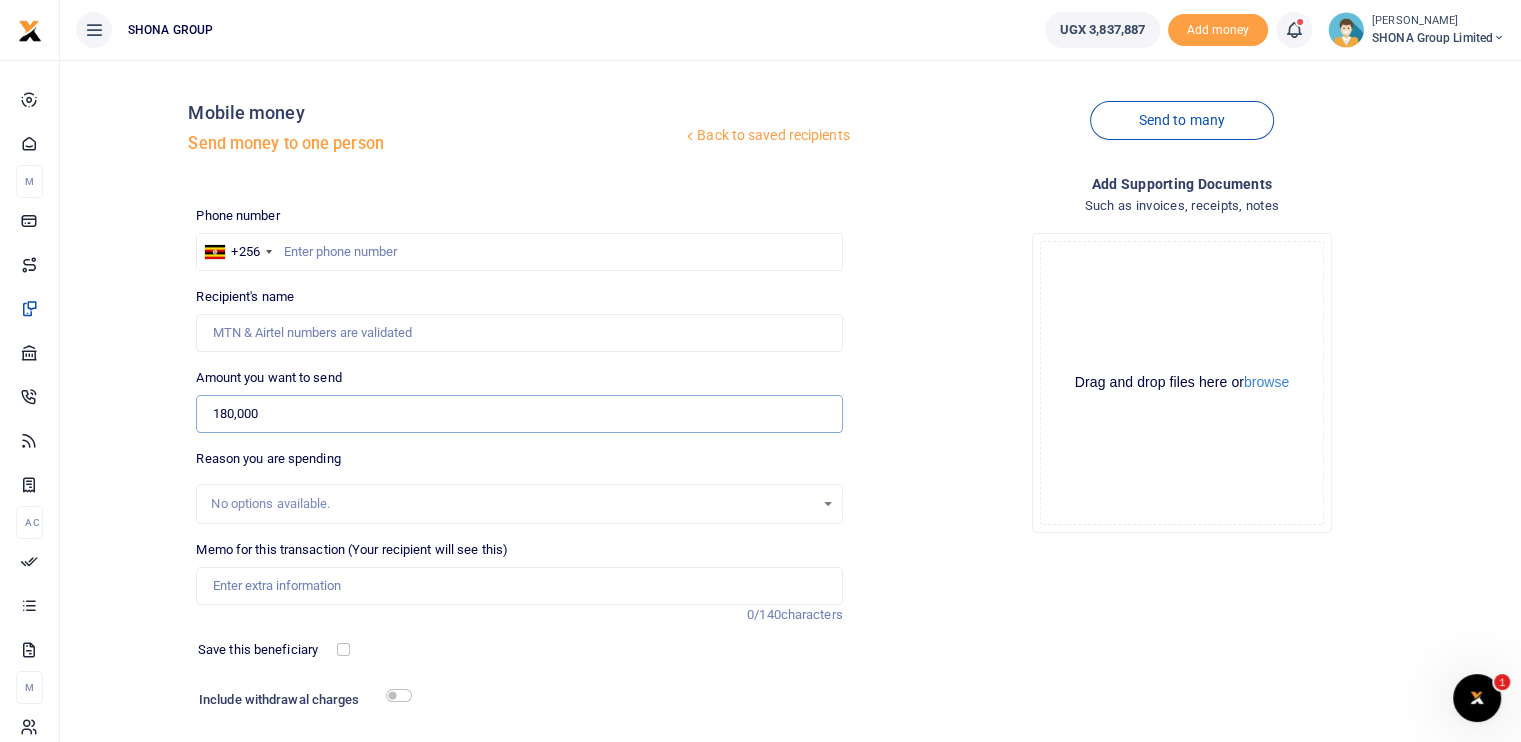 type on "180,000" 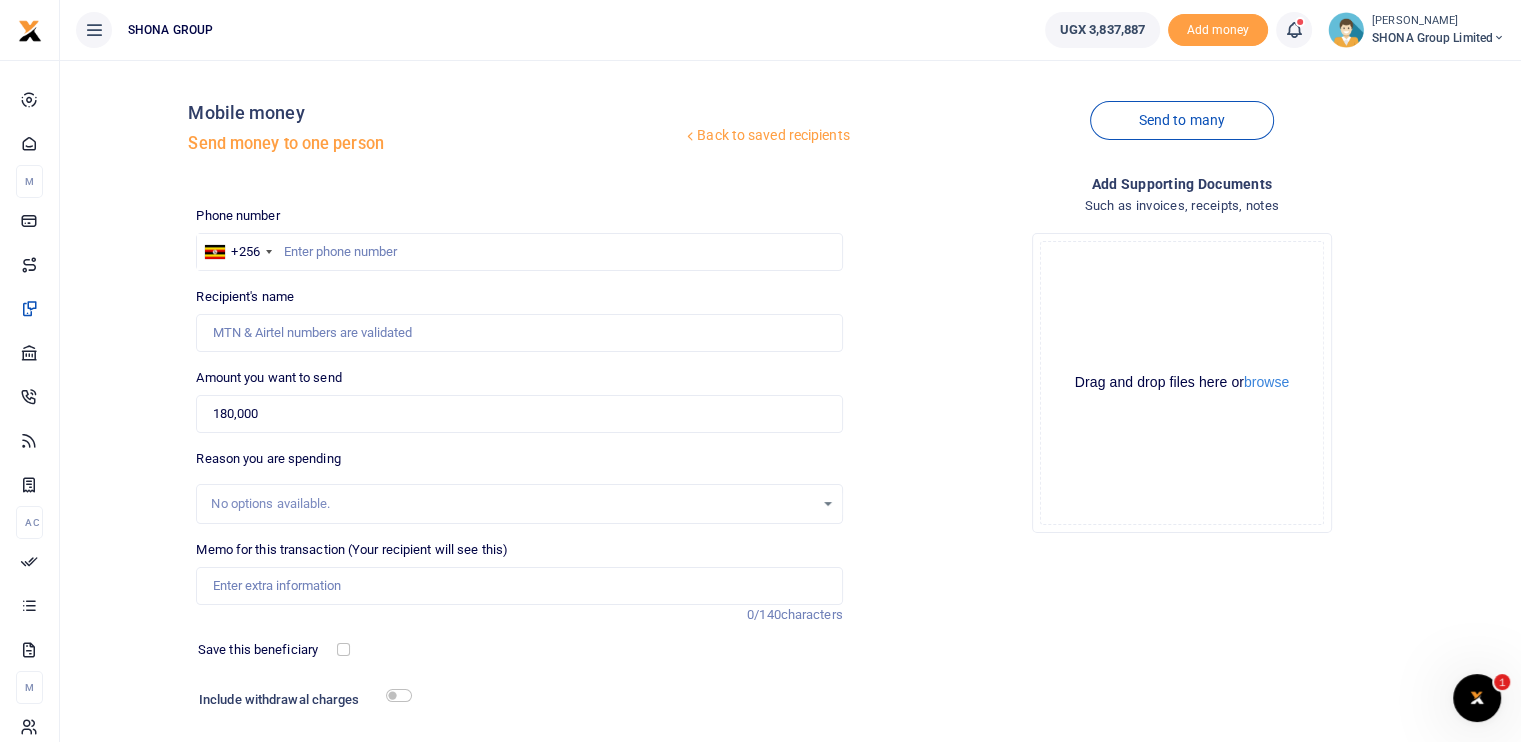 click on "Drop your files here Drag and drop files here or  browse Powered by  Uppy" at bounding box center (1182, 383) 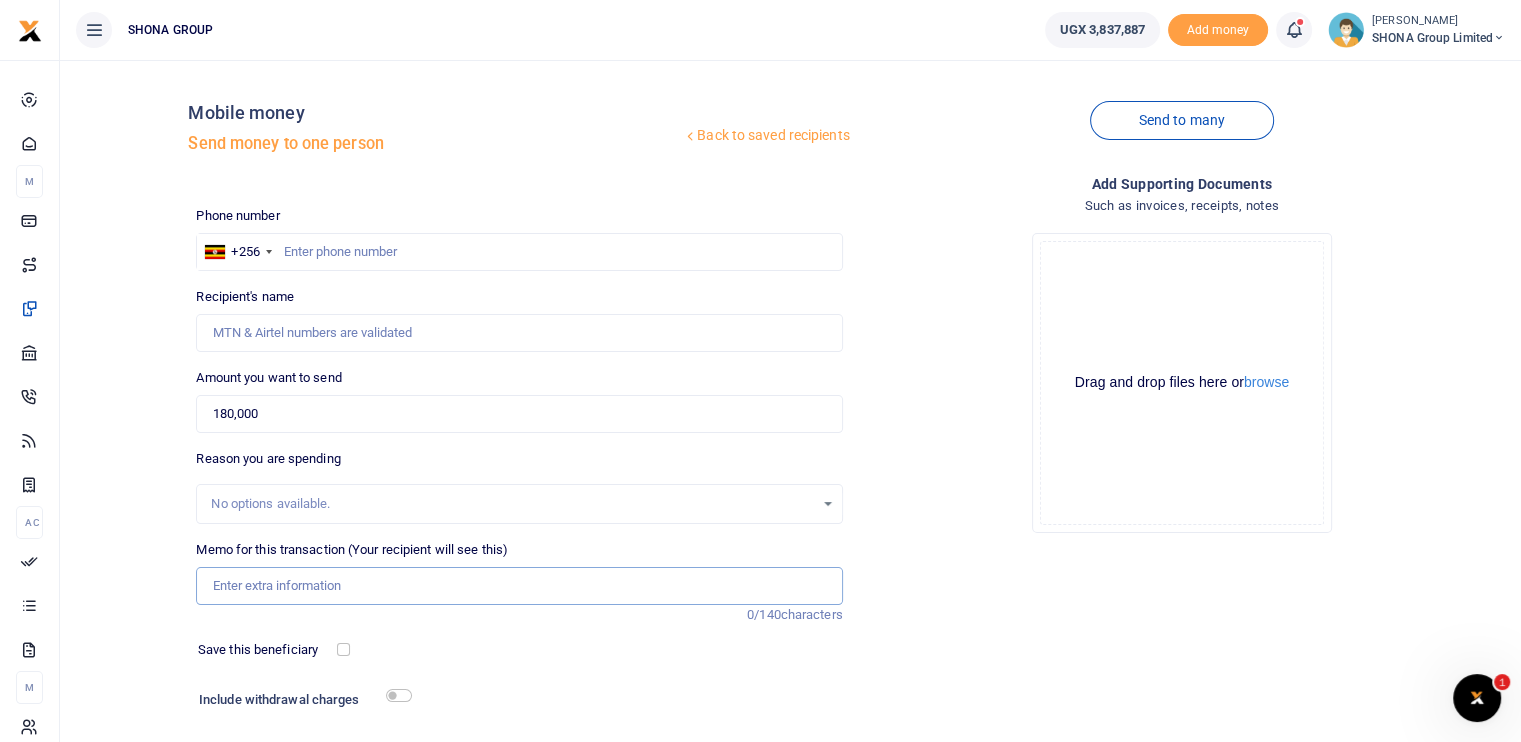 click on "Memo for this transaction (Your recipient will see this)" at bounding box center (519, 586) 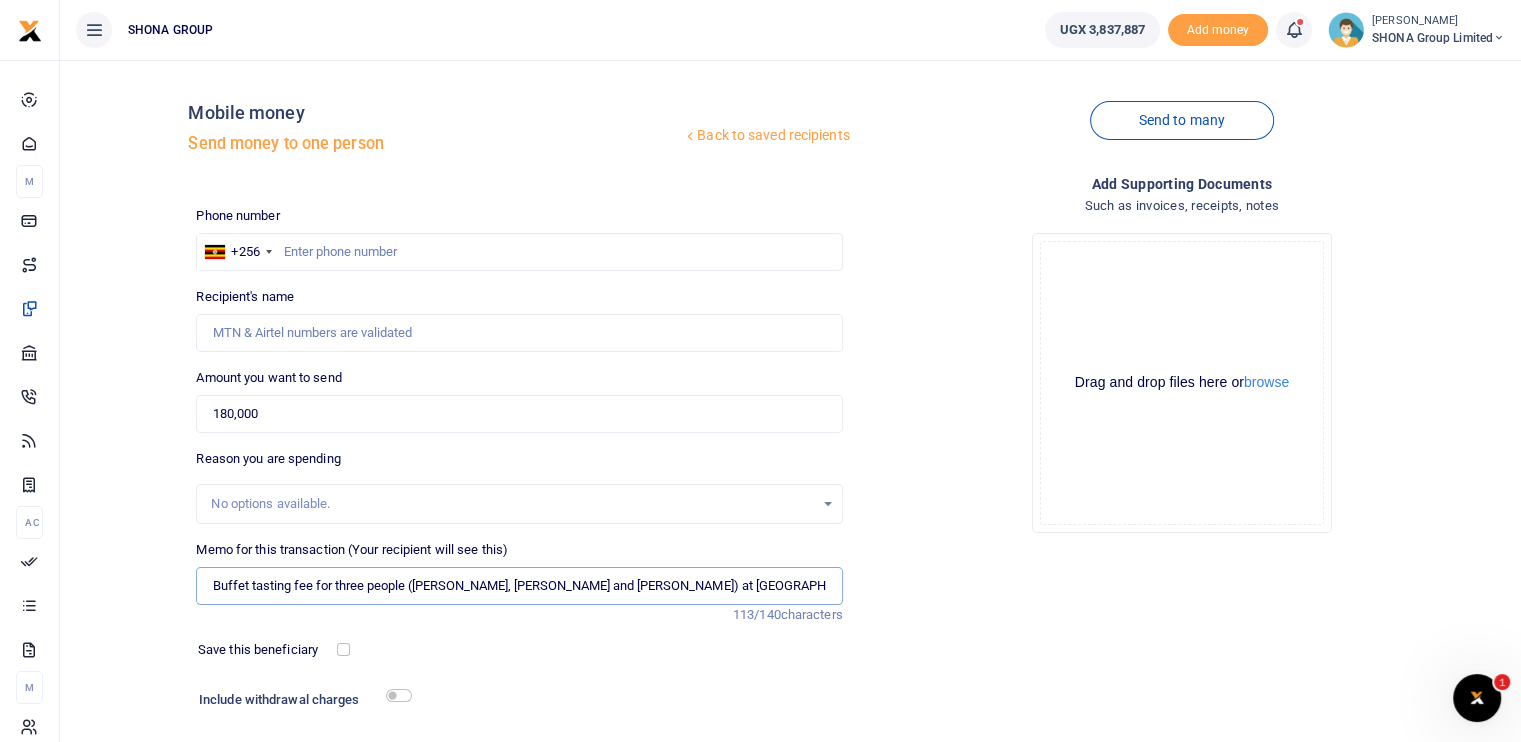 scroll, scrollTop: 0, scrollLeft: 56, axis: horizontal 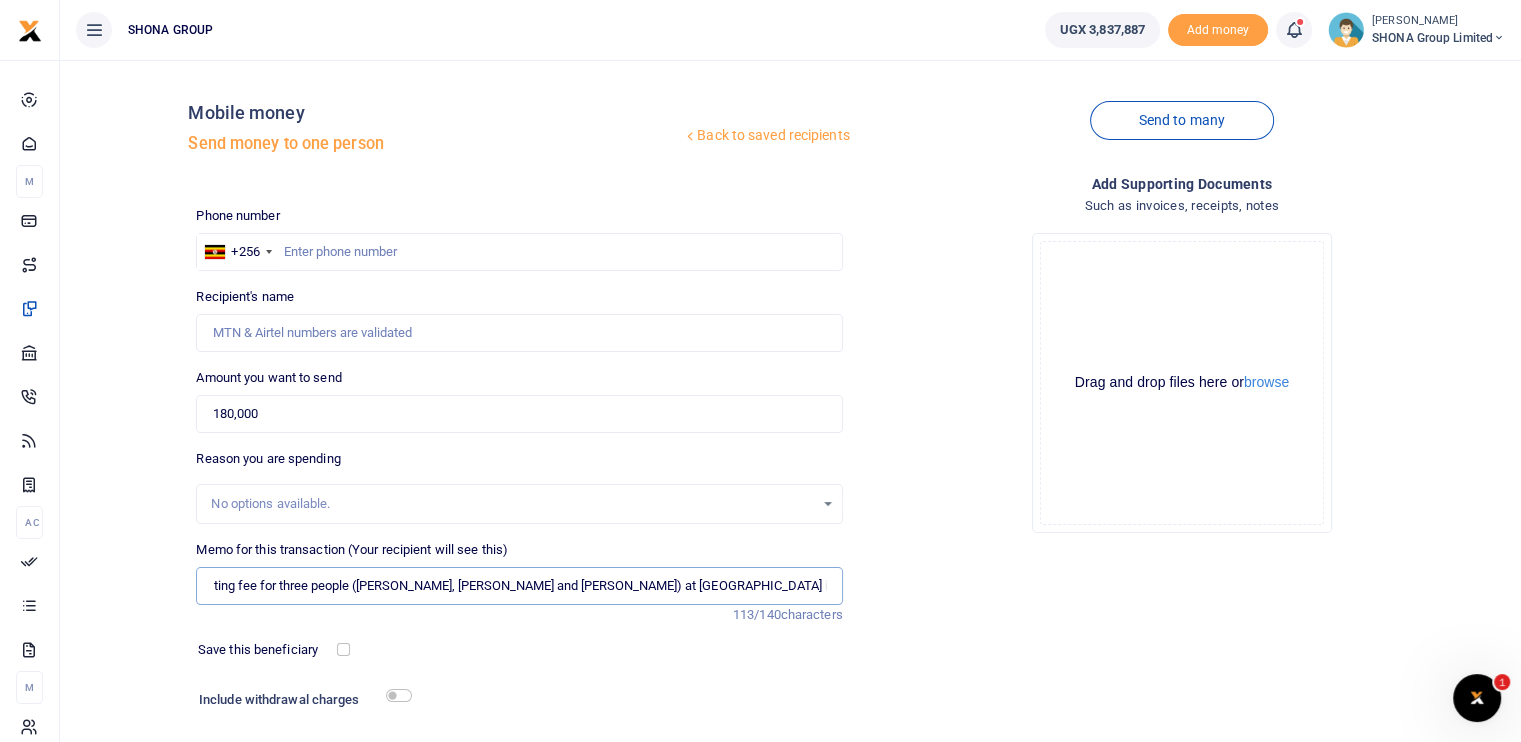 click on "Buffet tasting fee for three people (Brian, Brenda and Susan) at Hotel 360 in Lubowa for Neycha Bootcamp Venue Sc" at bounding box center (519, 586) 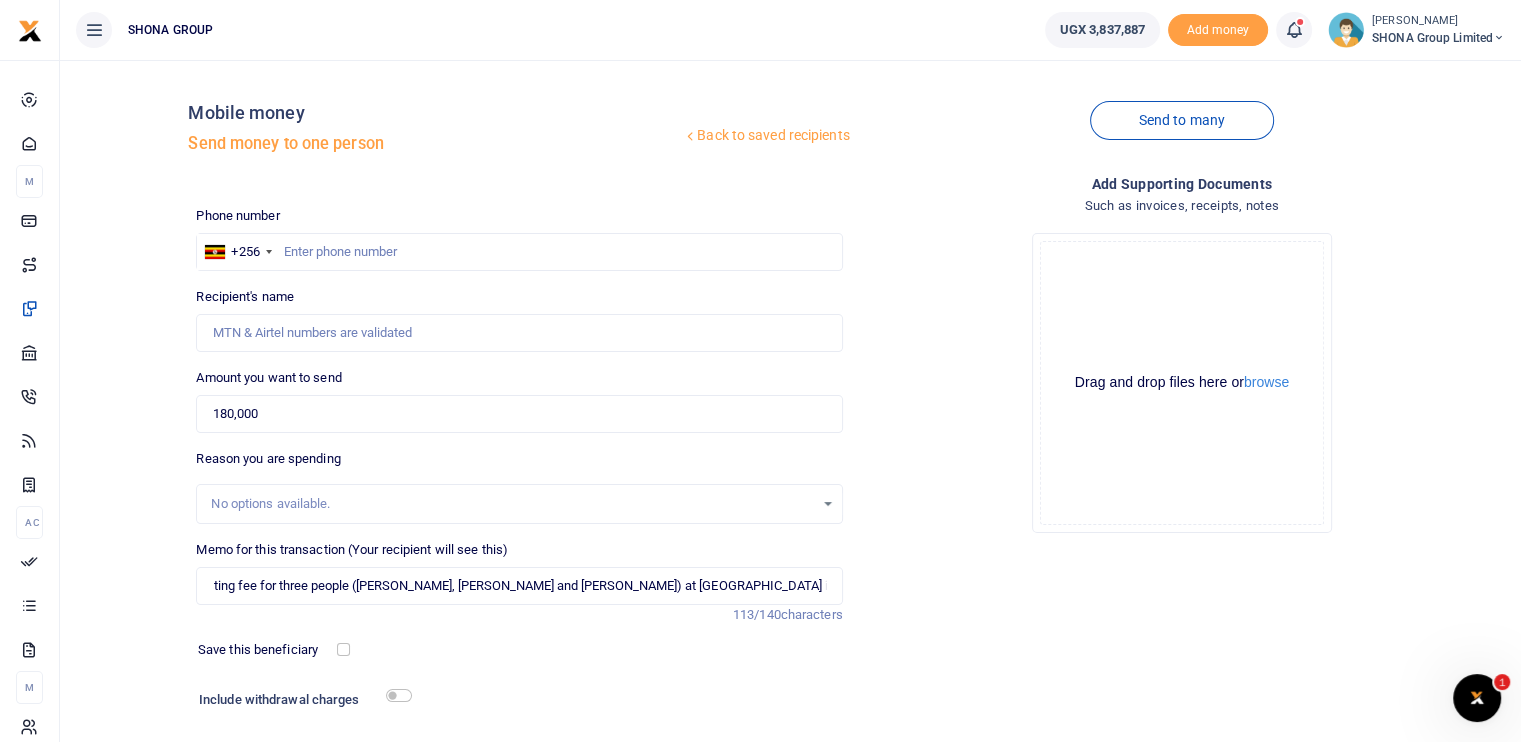 click on "Drop your files here Drag and drop files here or  browse Powered by  Uppy" at bounding box center (1182, 383) 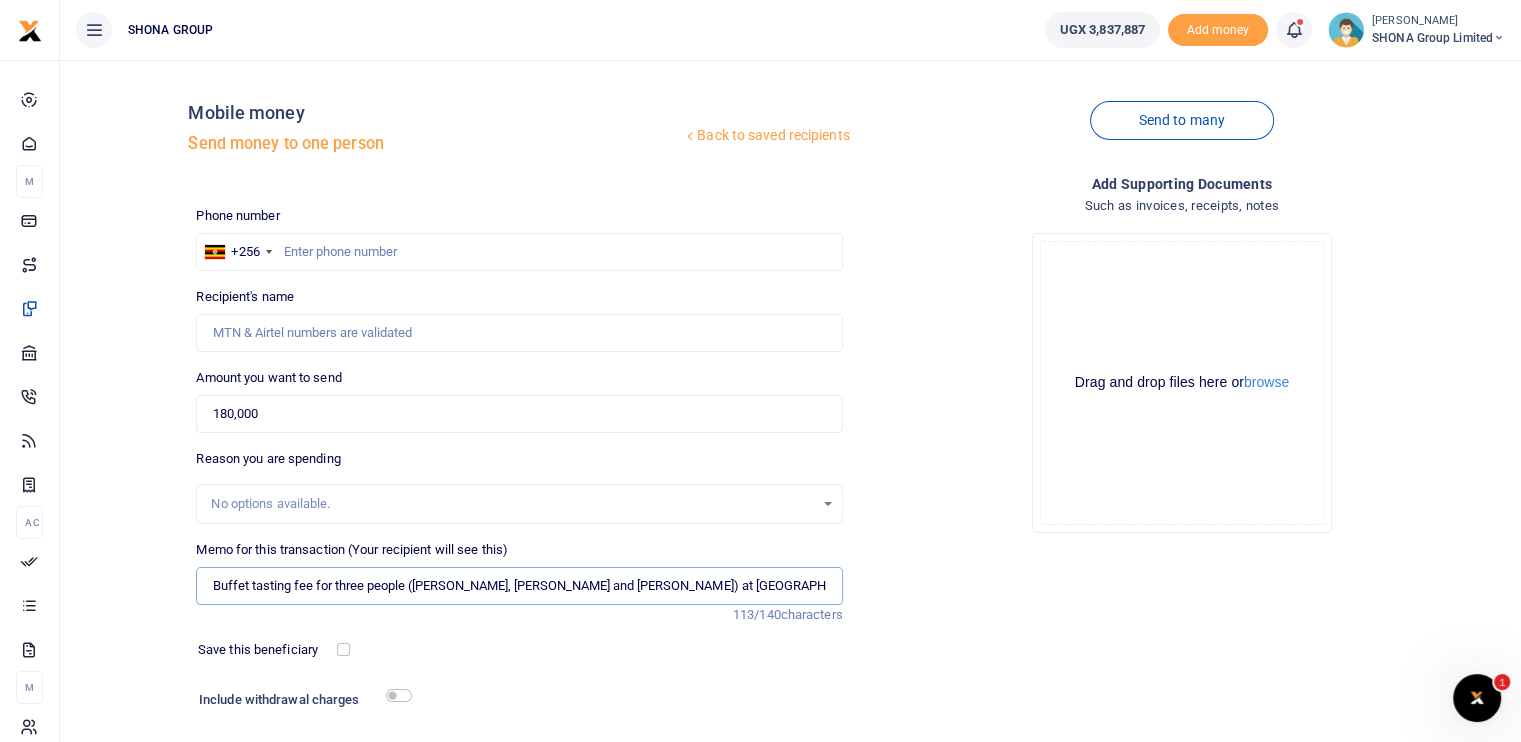 click on "Buffet tasting fee for three people (Brian, Brenda and Susan) at Hotel 360 in Lubowa for Neycha Bootcamp Venue Sc" at bounding box center (519, 586) 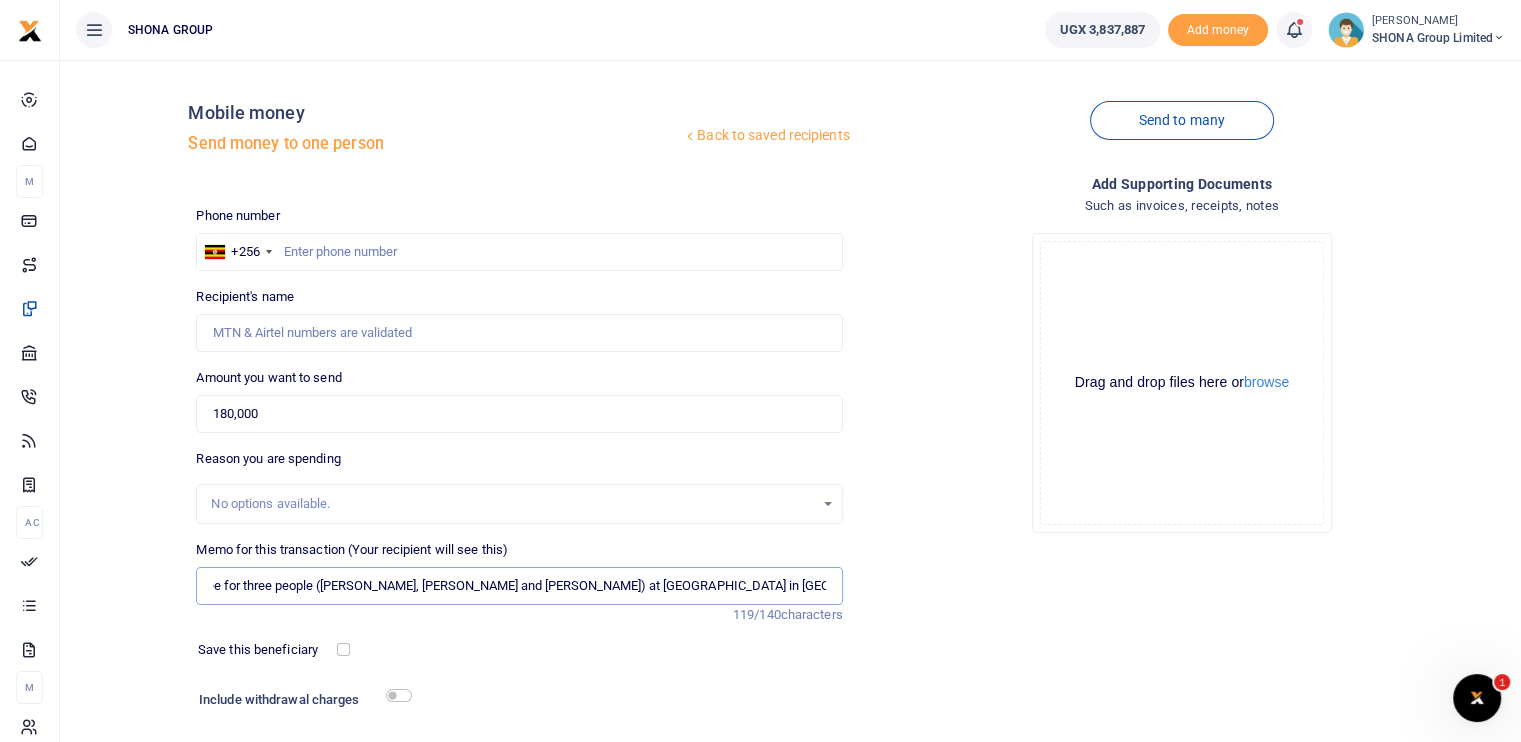 scroll, scrollTop: 0, scrollLeft: 100, axis: horizontal 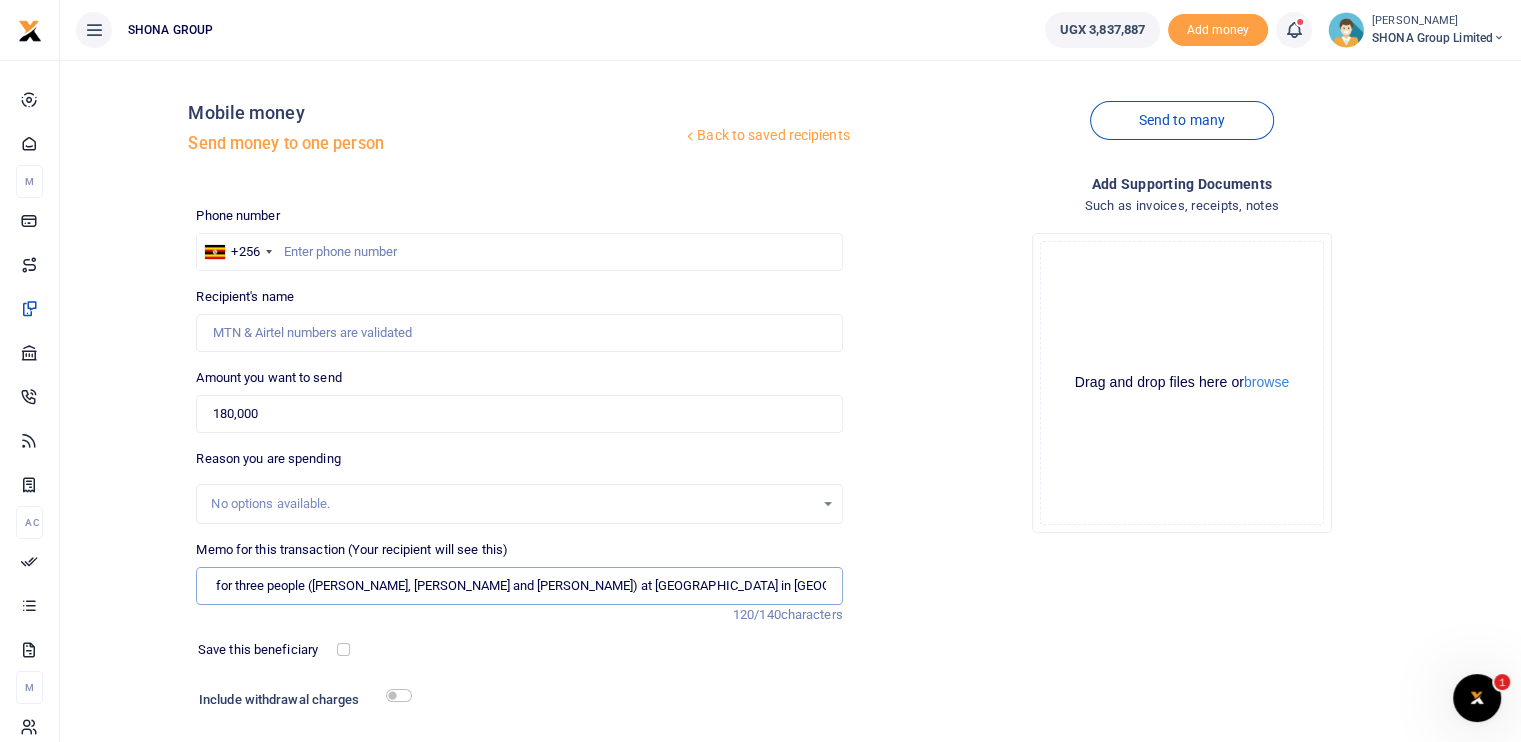 type on "Buffet tasting fee for three people (Brian, Brenda and Susan) at Hotel 360 in Lubowa for Neycha Bootcamp Venue Scounting" 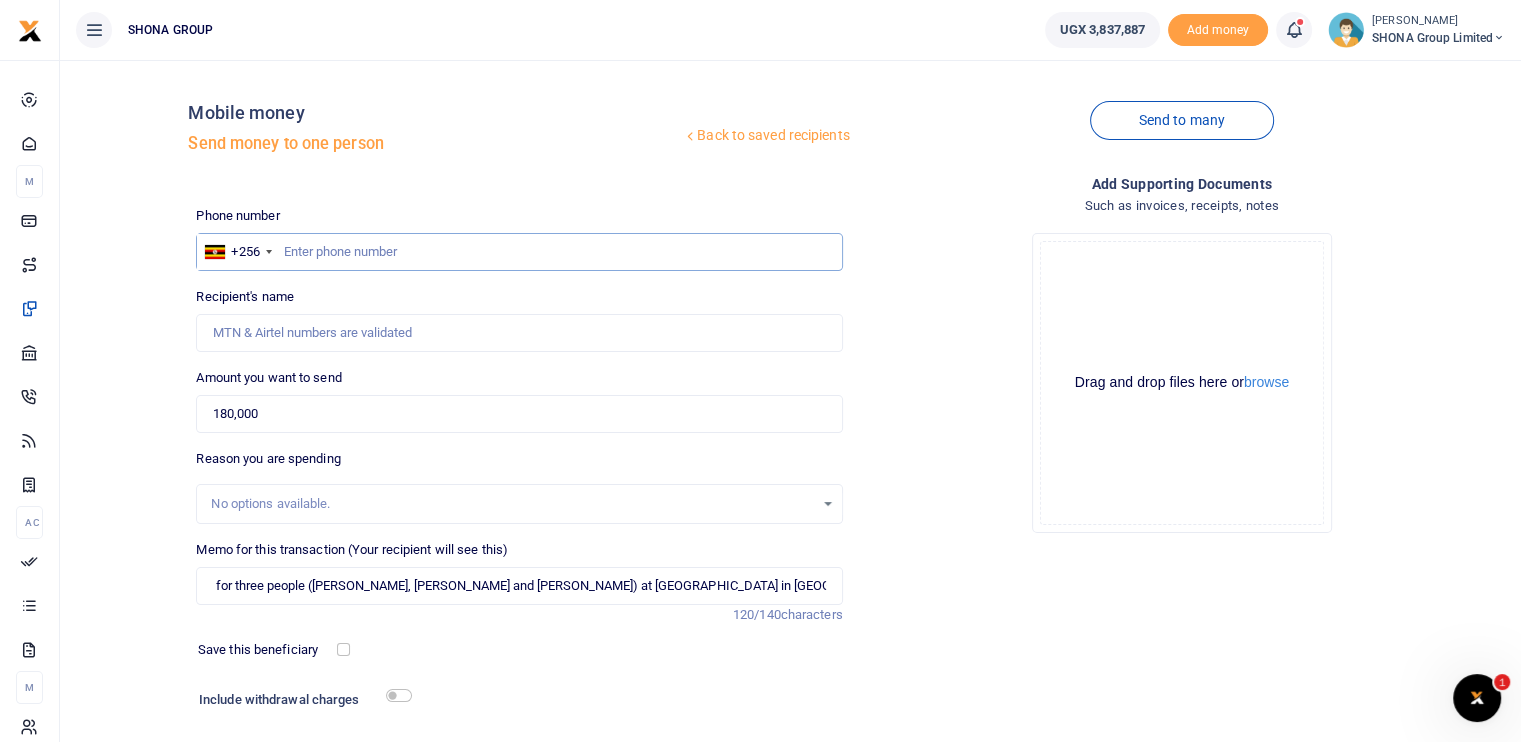 scroll, scrollTop: 0, scrollLeft: 0, axis: both 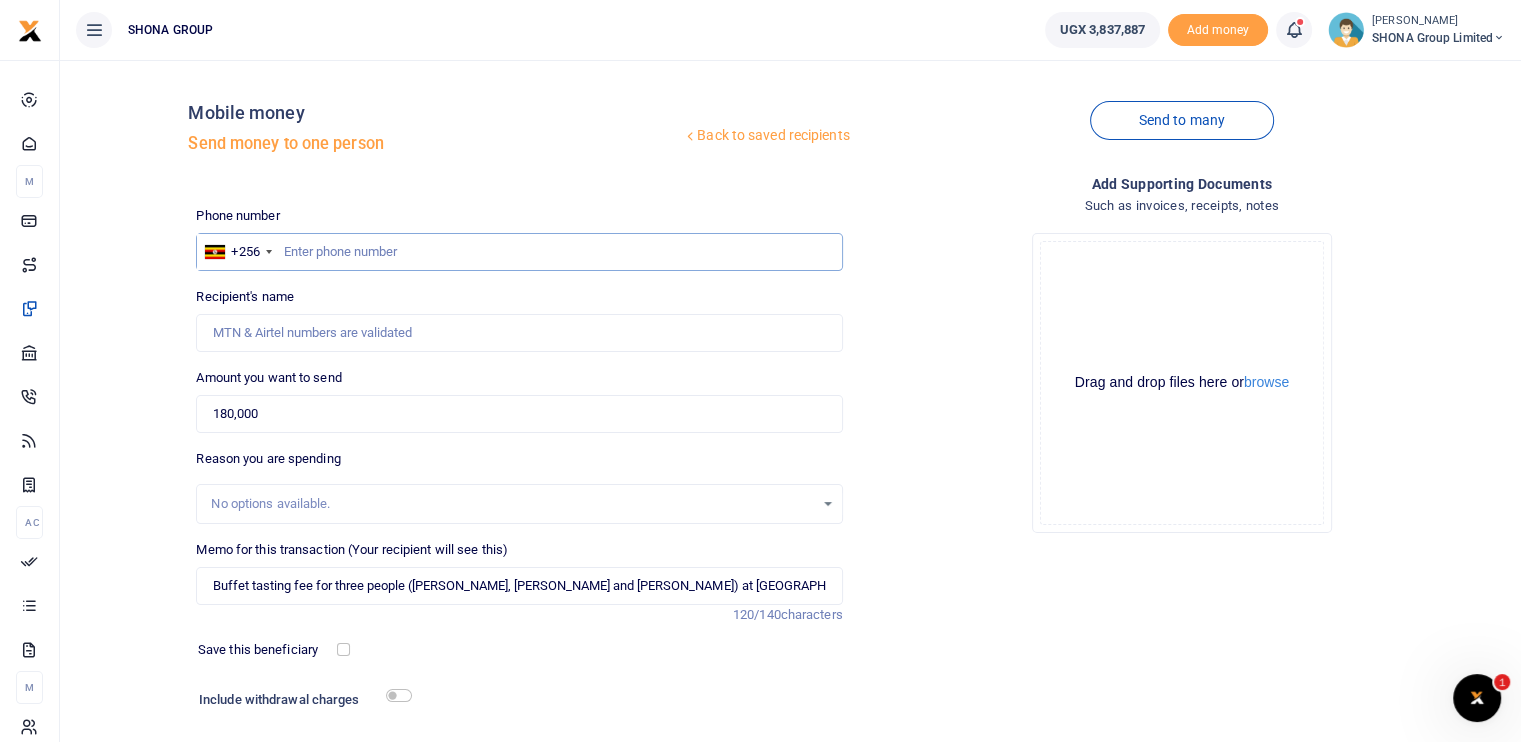 click at bounding box center (519, 252) 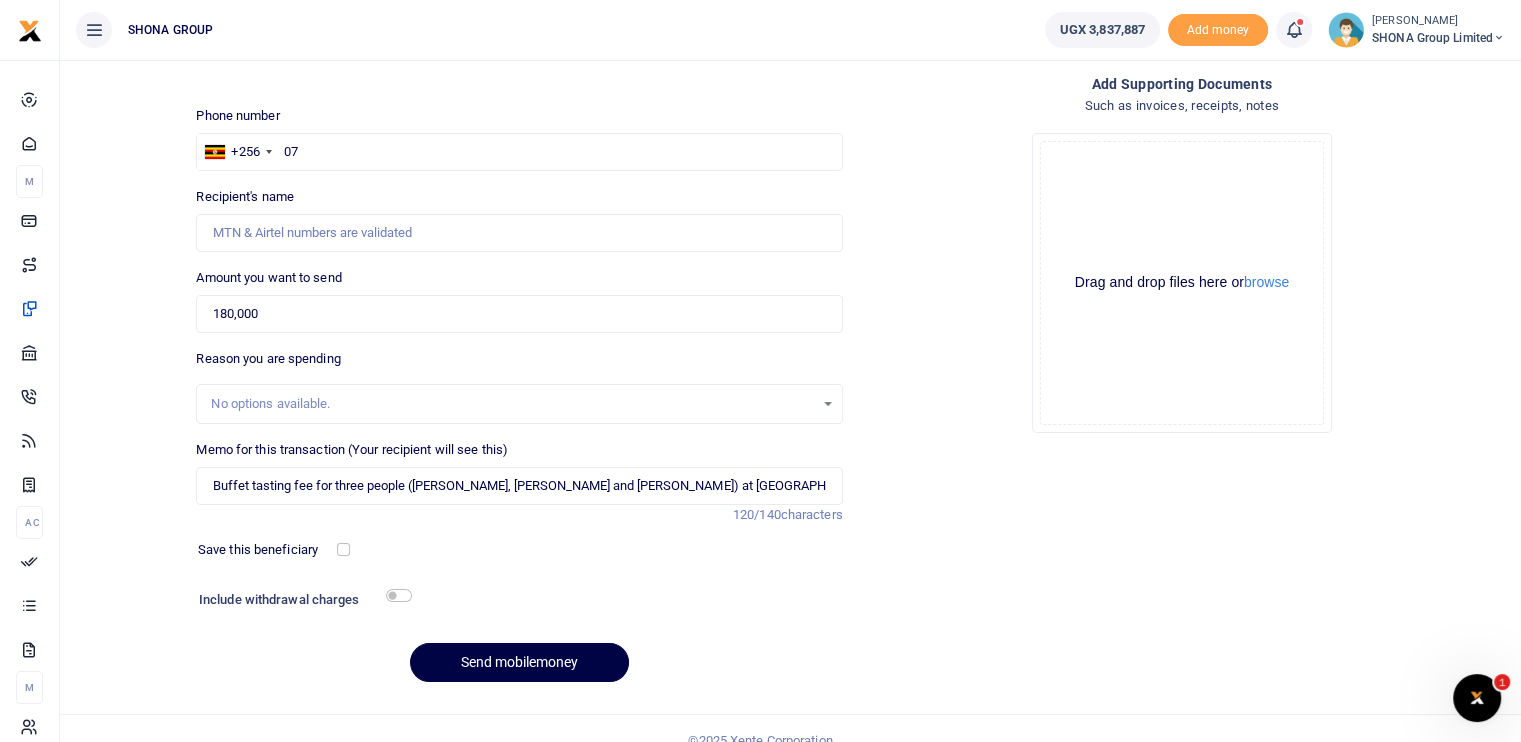 click on "Drop your files here Drag and drop files here or  browse Powered by  Uppy" at bounding box center (1182, 283) 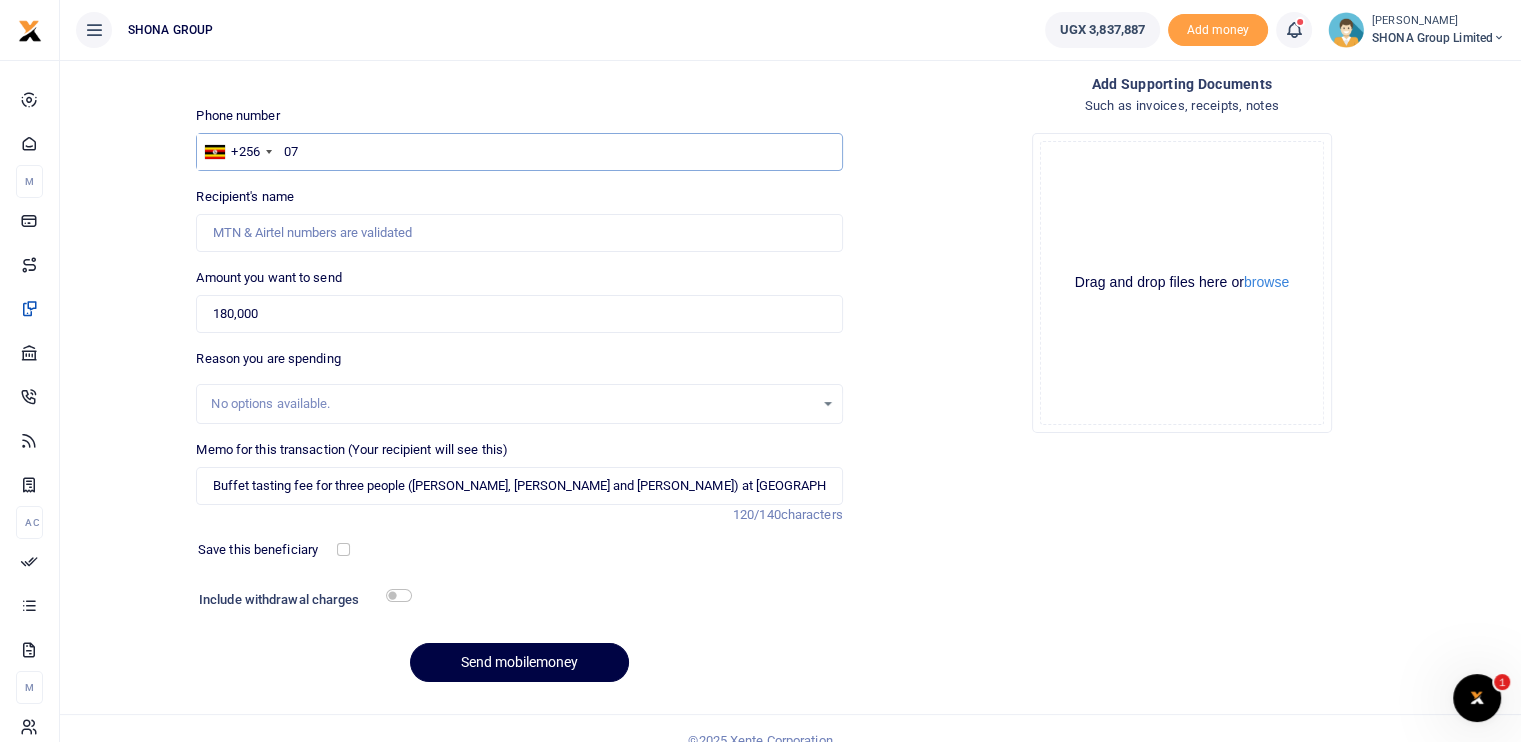 click on "07" at bounding box center [519, 152] 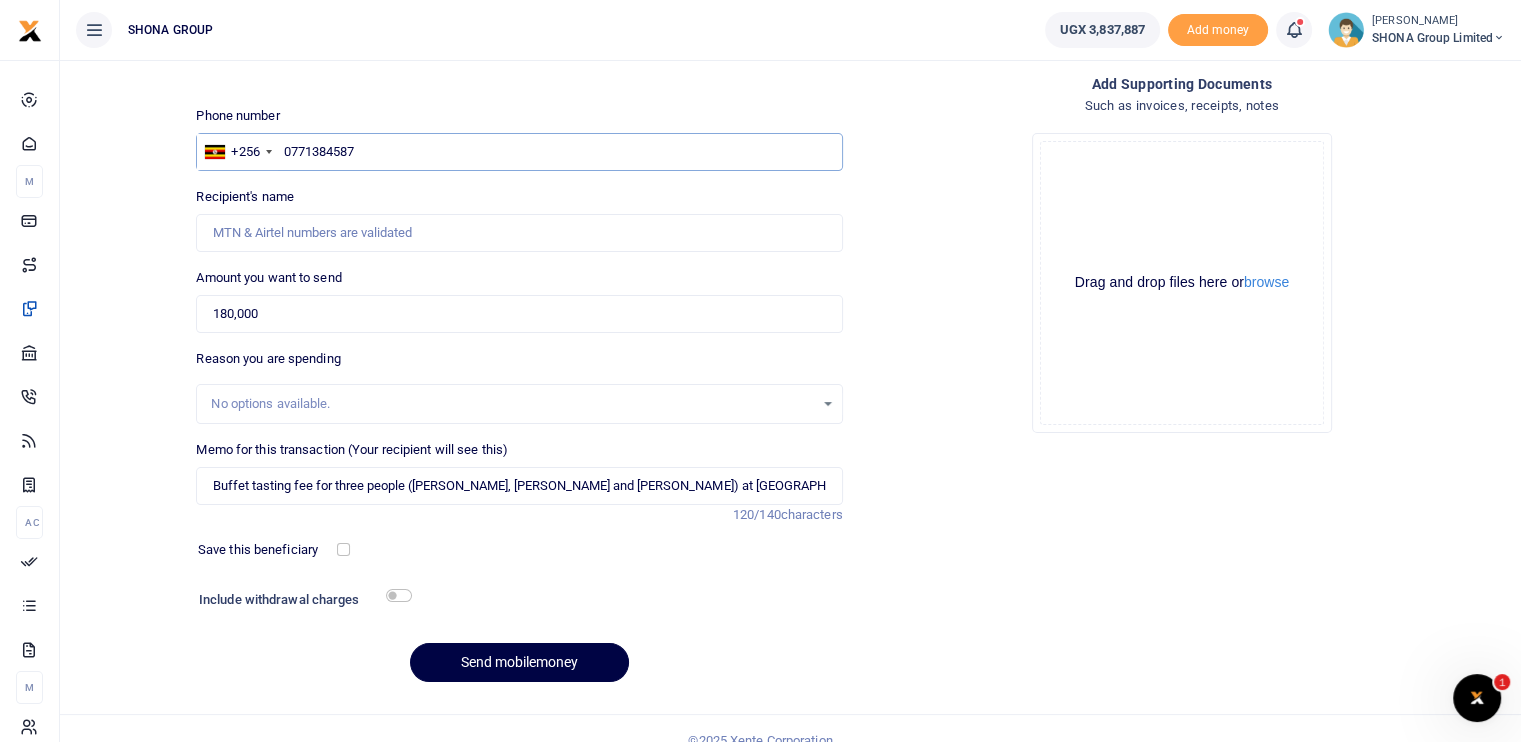 type on "0771384587" 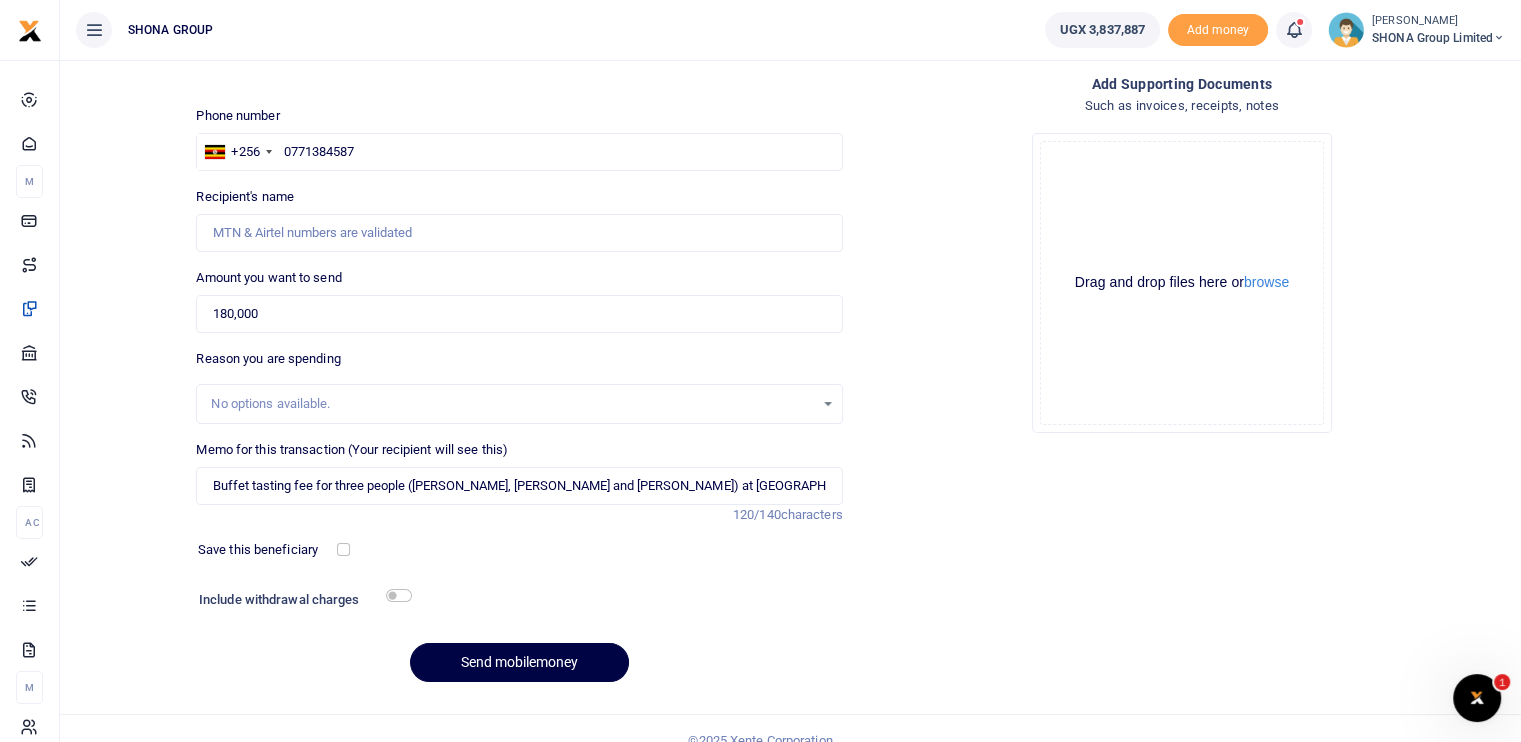 click on "No options available." at bounding box center [519, 404] 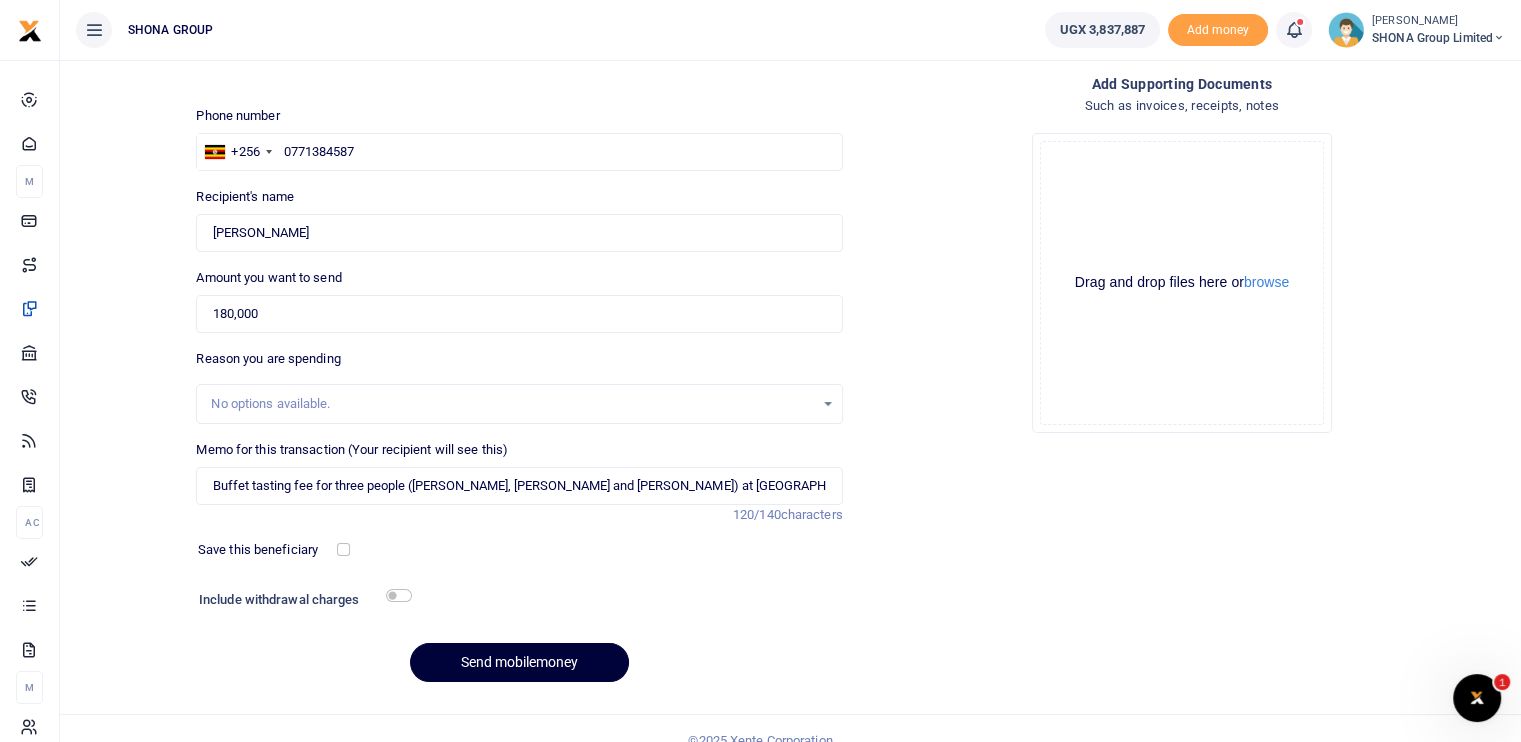 click on "Send mobilemoney" at bounding box center (519, 662) 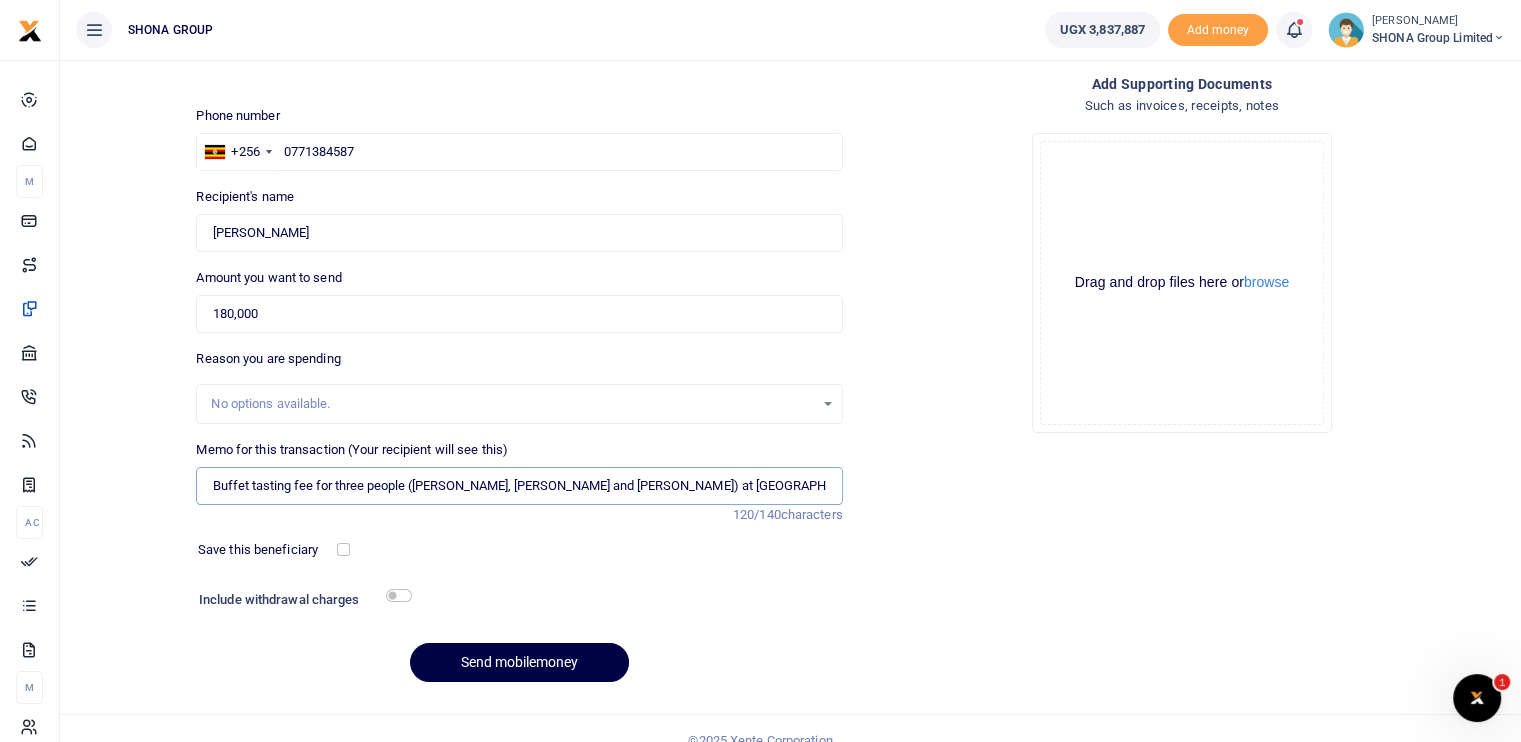 click on "Buffet tasting fee for three people (Brian, Brenda and Susan) at Hotel 360 in Lubowa for Neycha Bootcamp Venue Scounting" at bounding box center [519, 486] 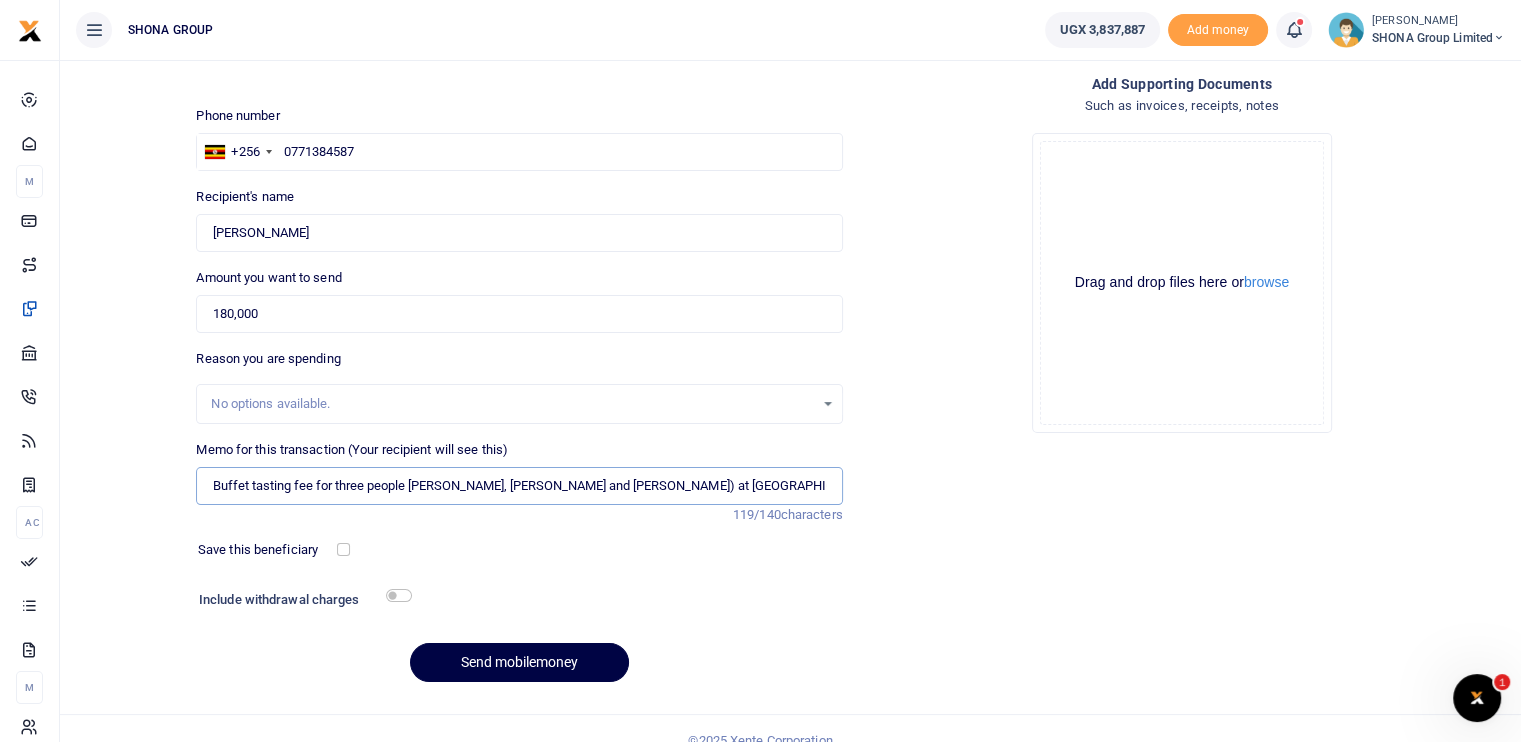 click on "Buffet tasting fee for three people Brian, Brenda and Susan) at Hotel 360 in Lubowa for Neycha Bootcamp Venue Scounting" at bounding box center [519, 486] 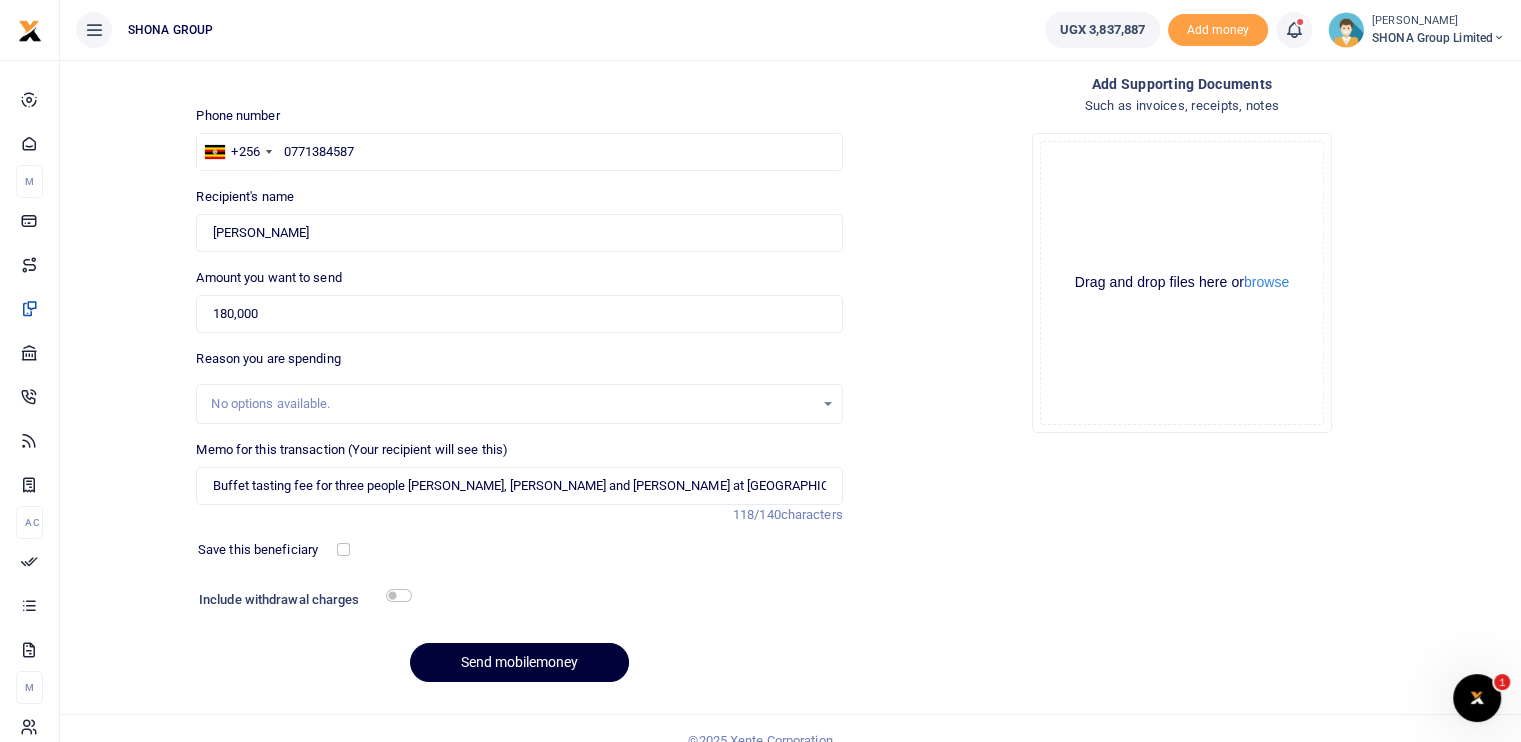 click on "Send mobilemoney" at bounding box center (519, 662) 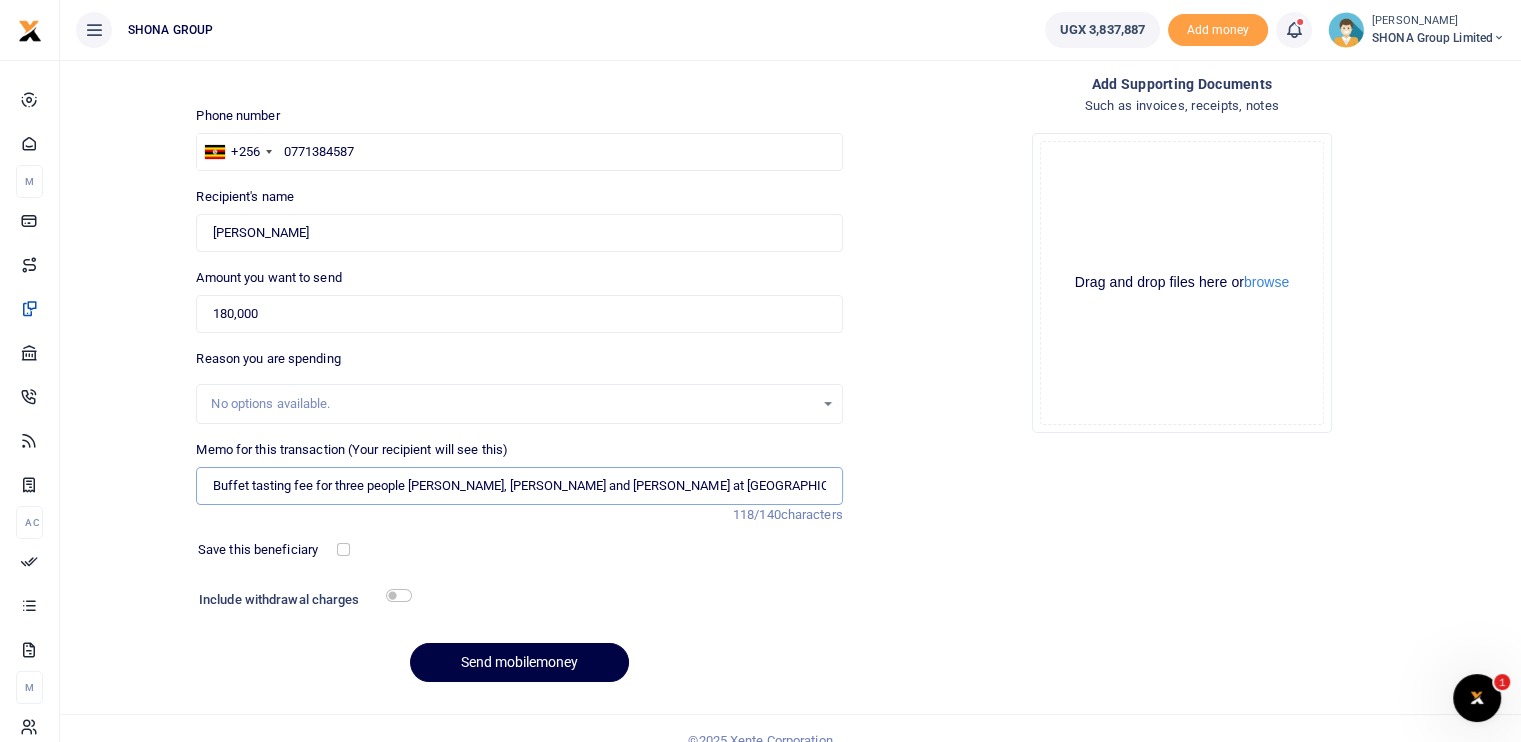 click on "Buffet tasting fee for three people Brian, Brenda and Susan at Hotel 360 in Lubowa for Neycha Bootcamp Venue Scounting" at bounding box center [519, 486] 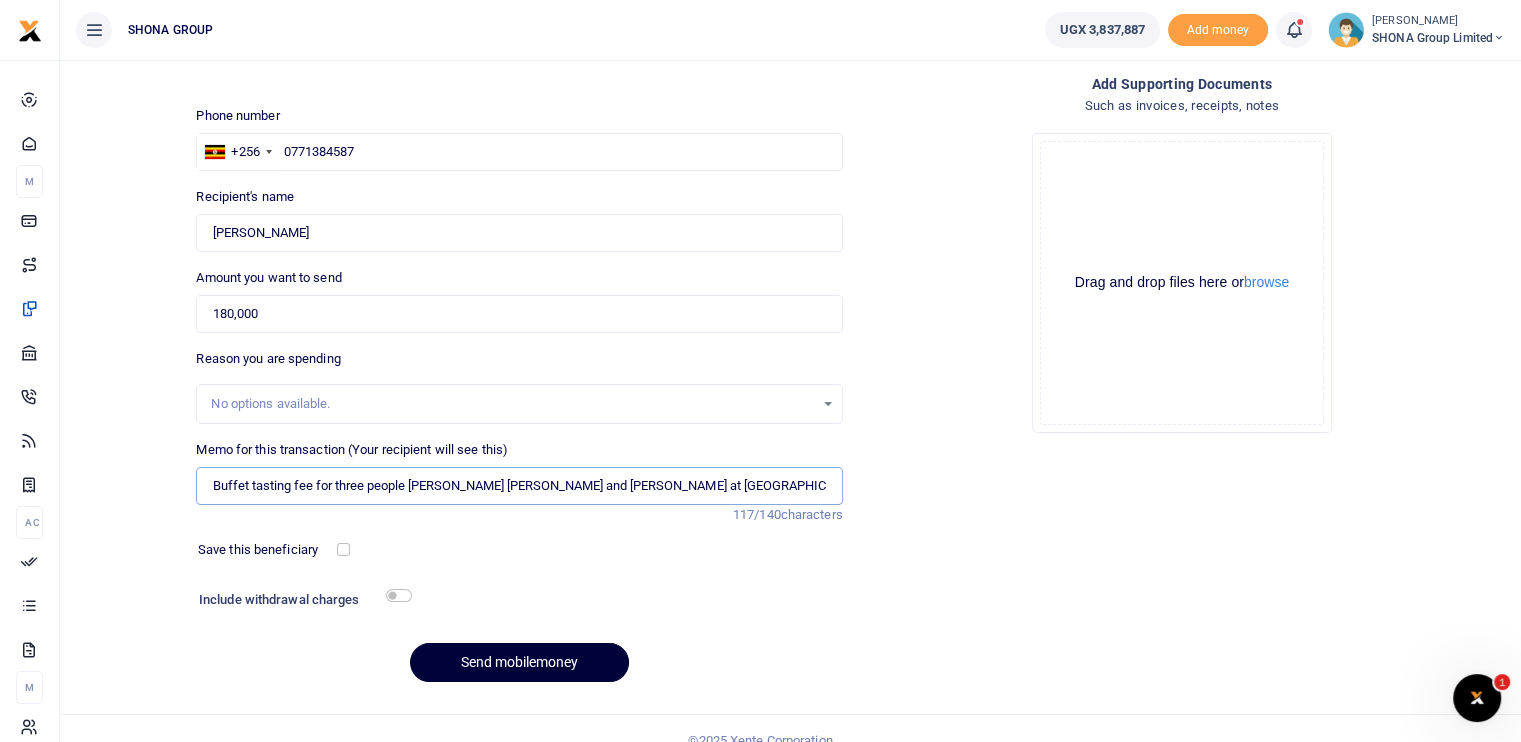 type on "Buffet tasting fee for three people Brian Brenda and Susan at Hotel 360 in Lubowa for Neycha Bootcamp Venue Scounting" 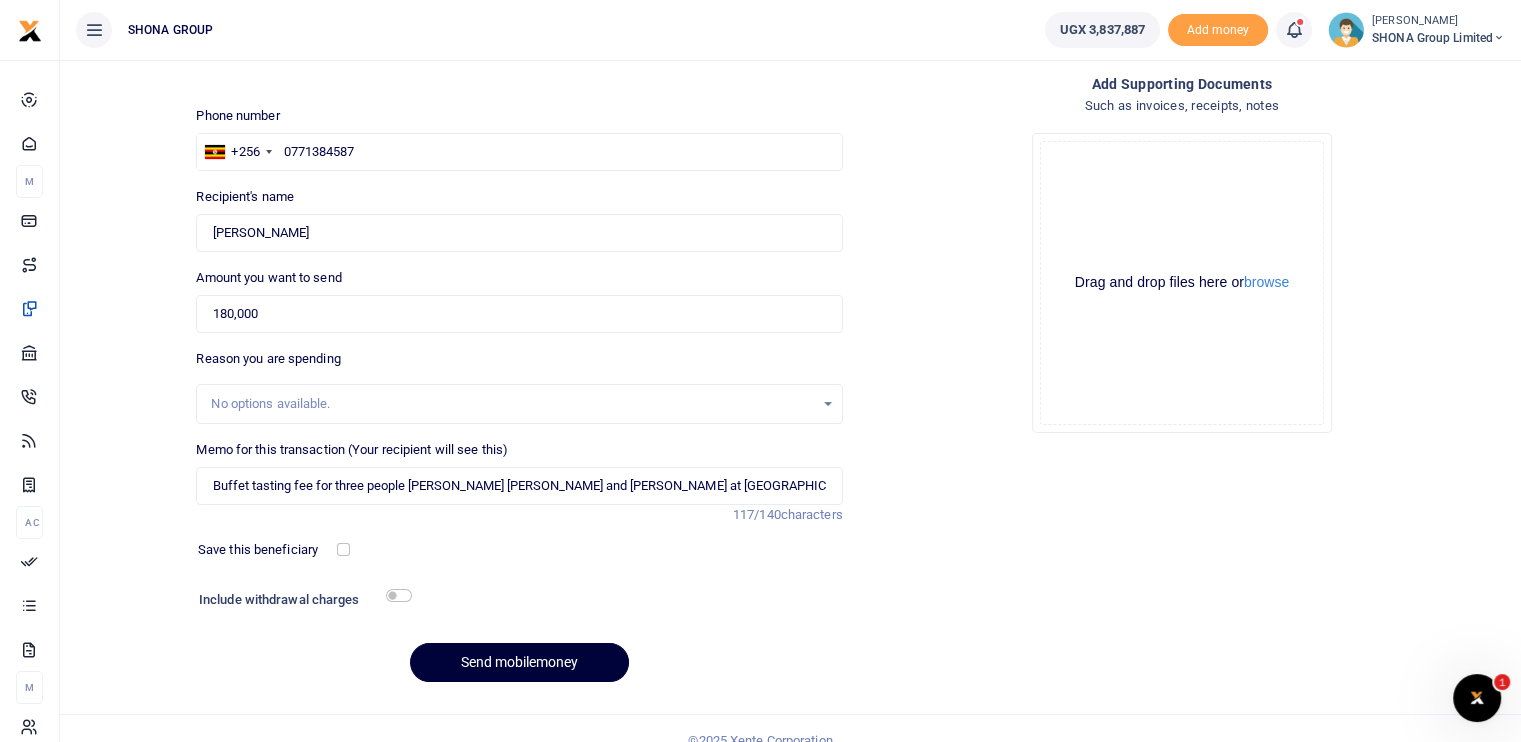 click on "Send mobilemoney" at bounding box center (519, 662) 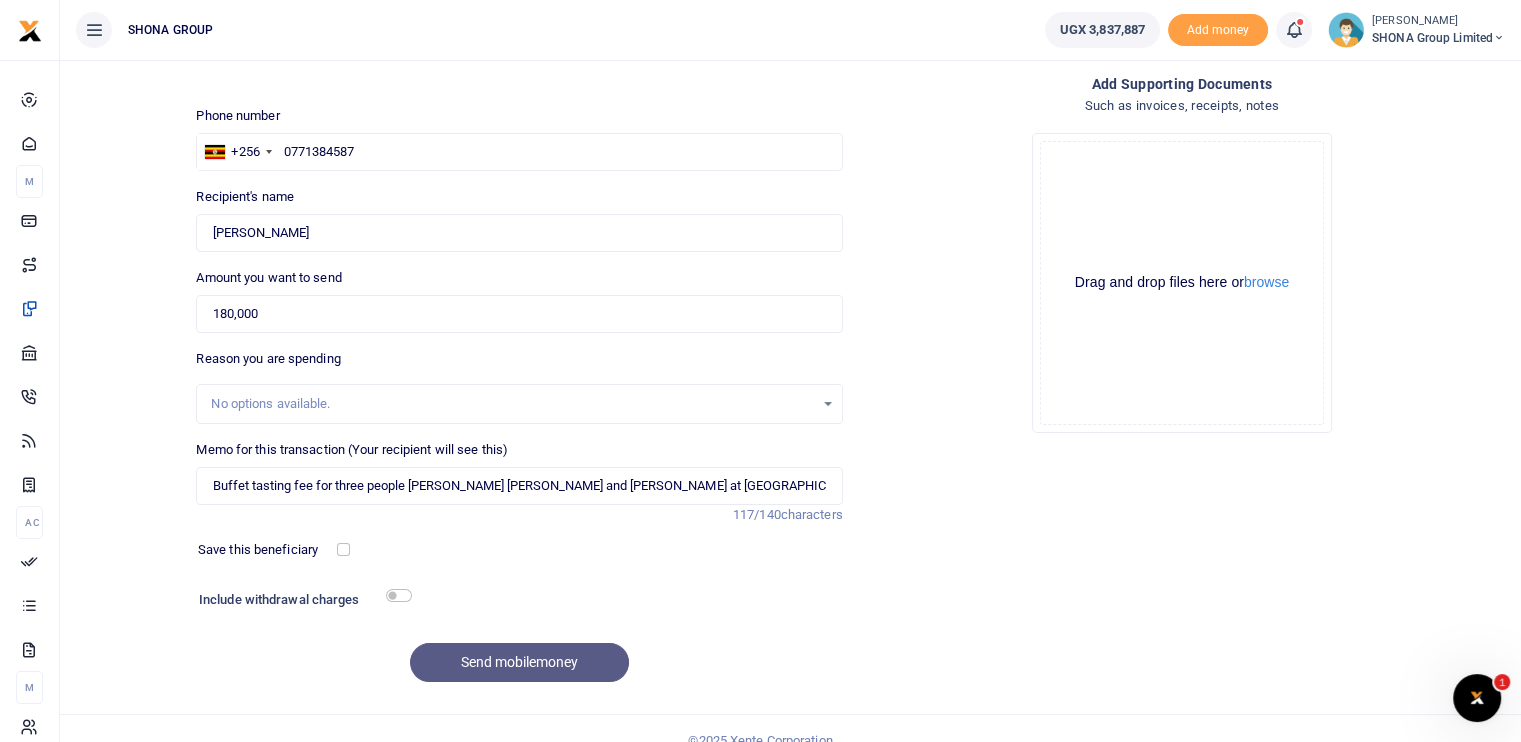click on "Send mobilemoney" at bounding box center [519, 662] 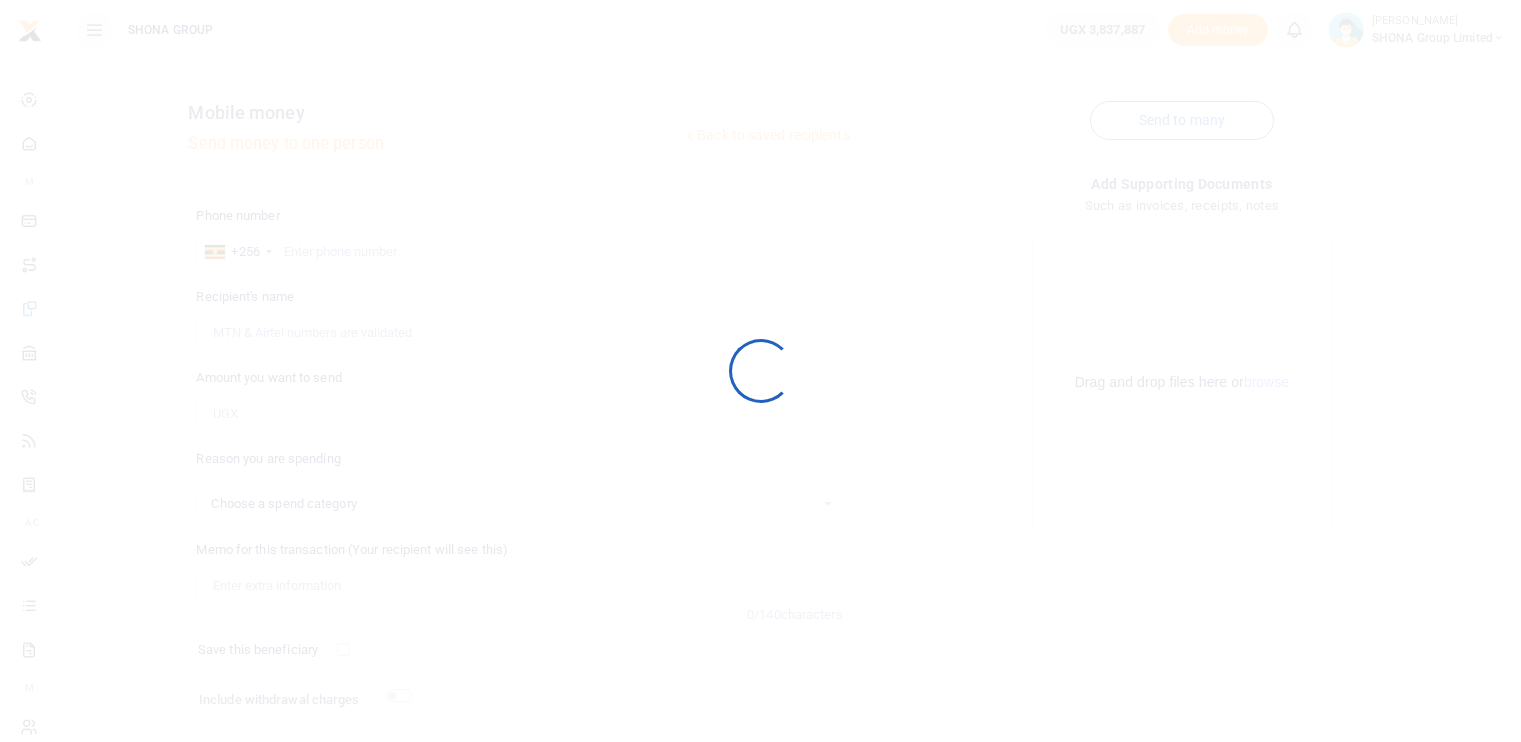 scroll, scrollTop: 100, scrollLeft: 0, axis: vertical 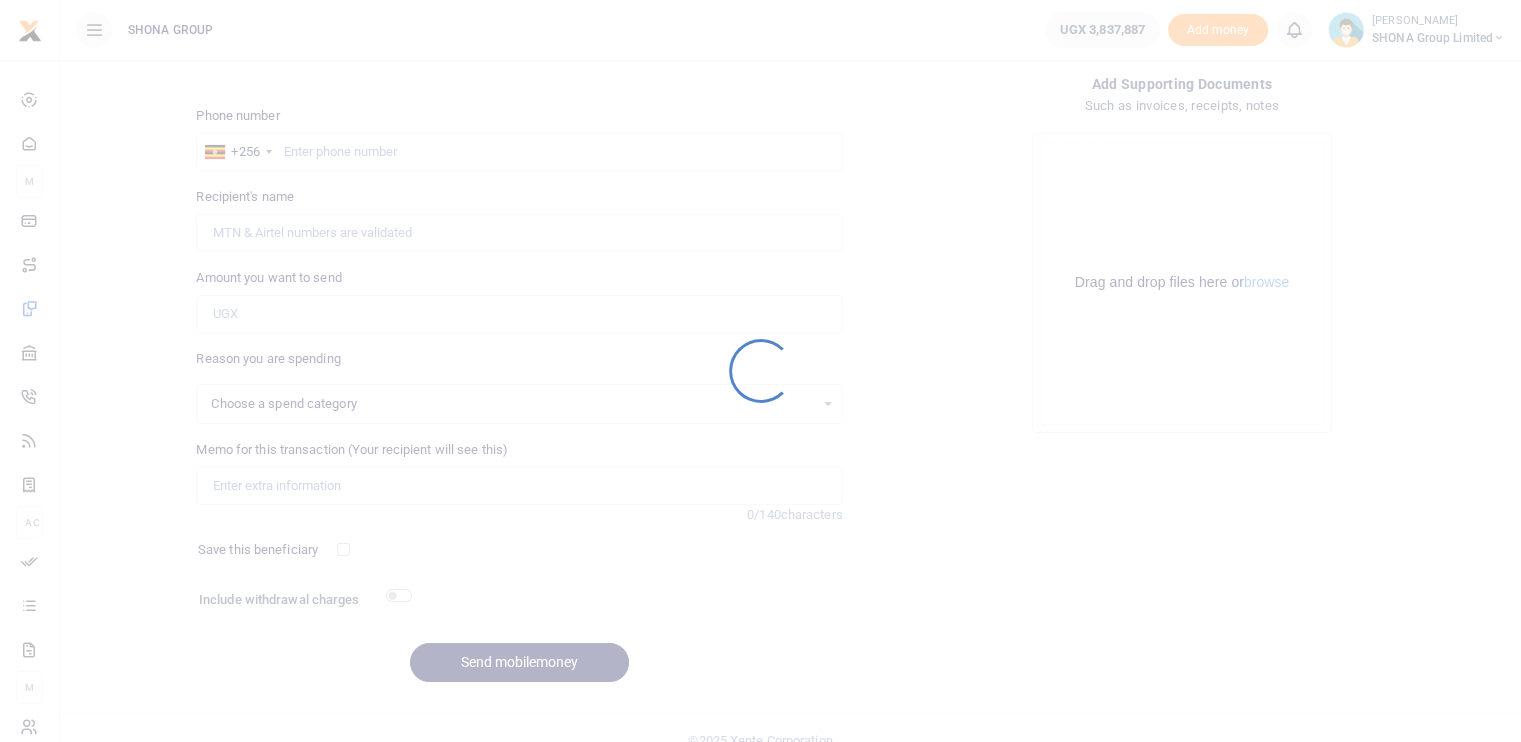 select 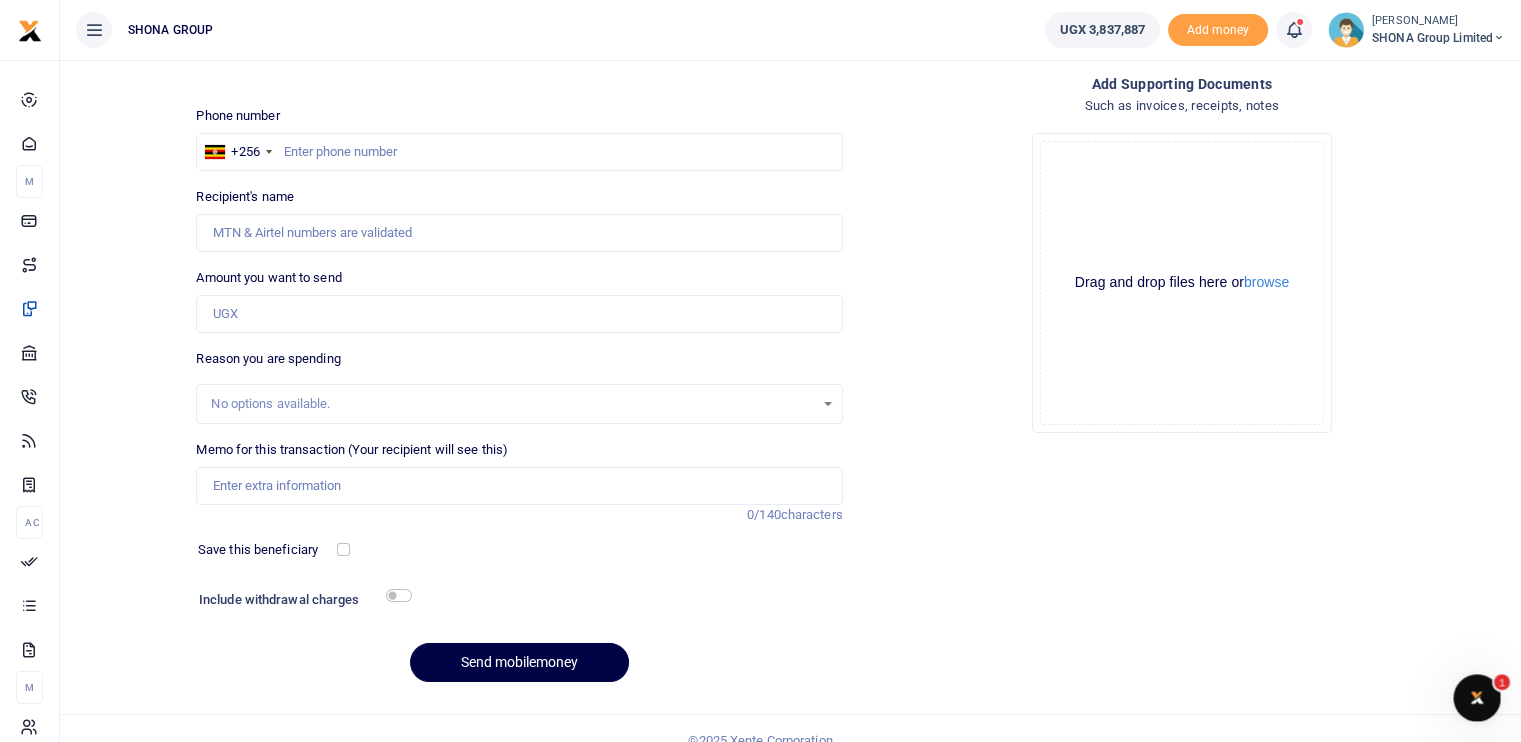 scroll, scrollTop: 0, scrollLeft: 0, axis: both 